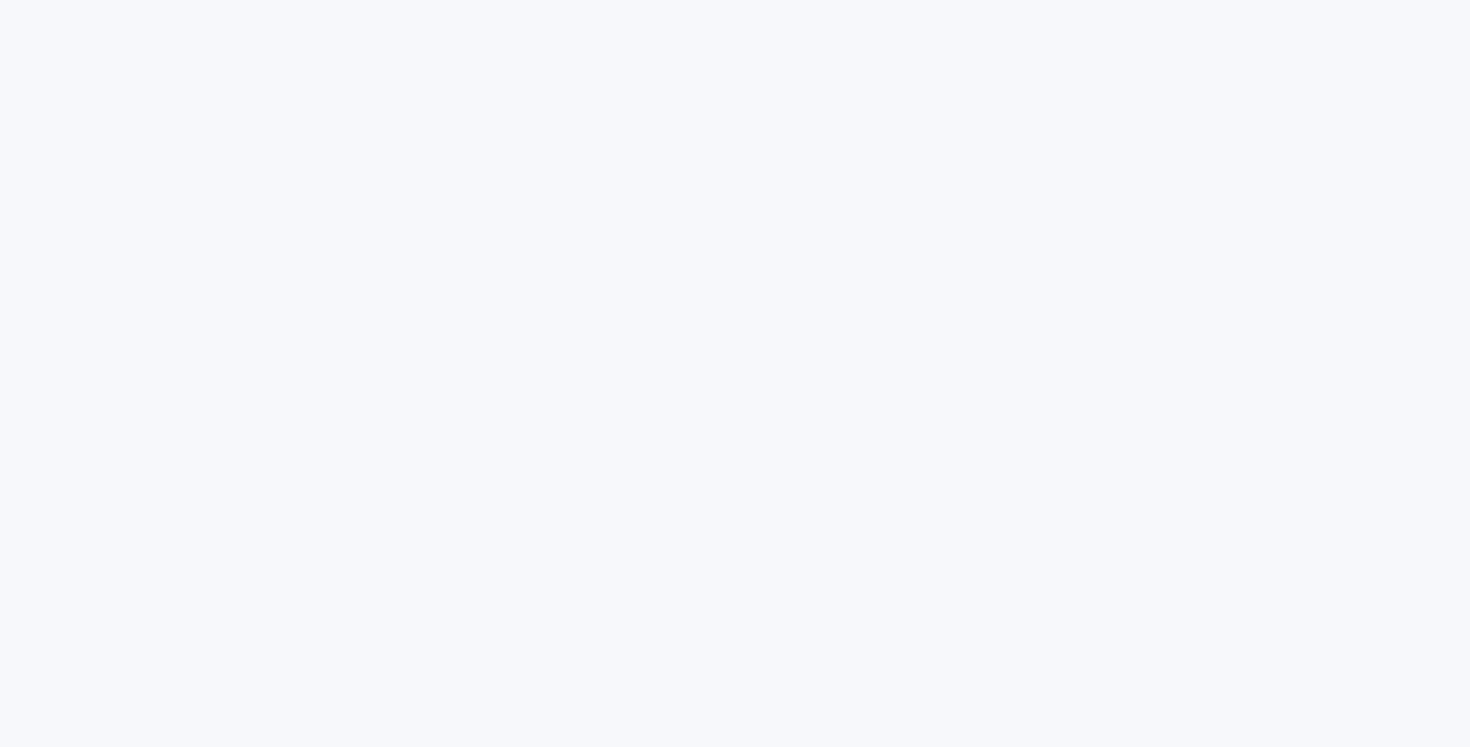 scroll, scrollTop: 0, scrollLeft: 0, axis: both 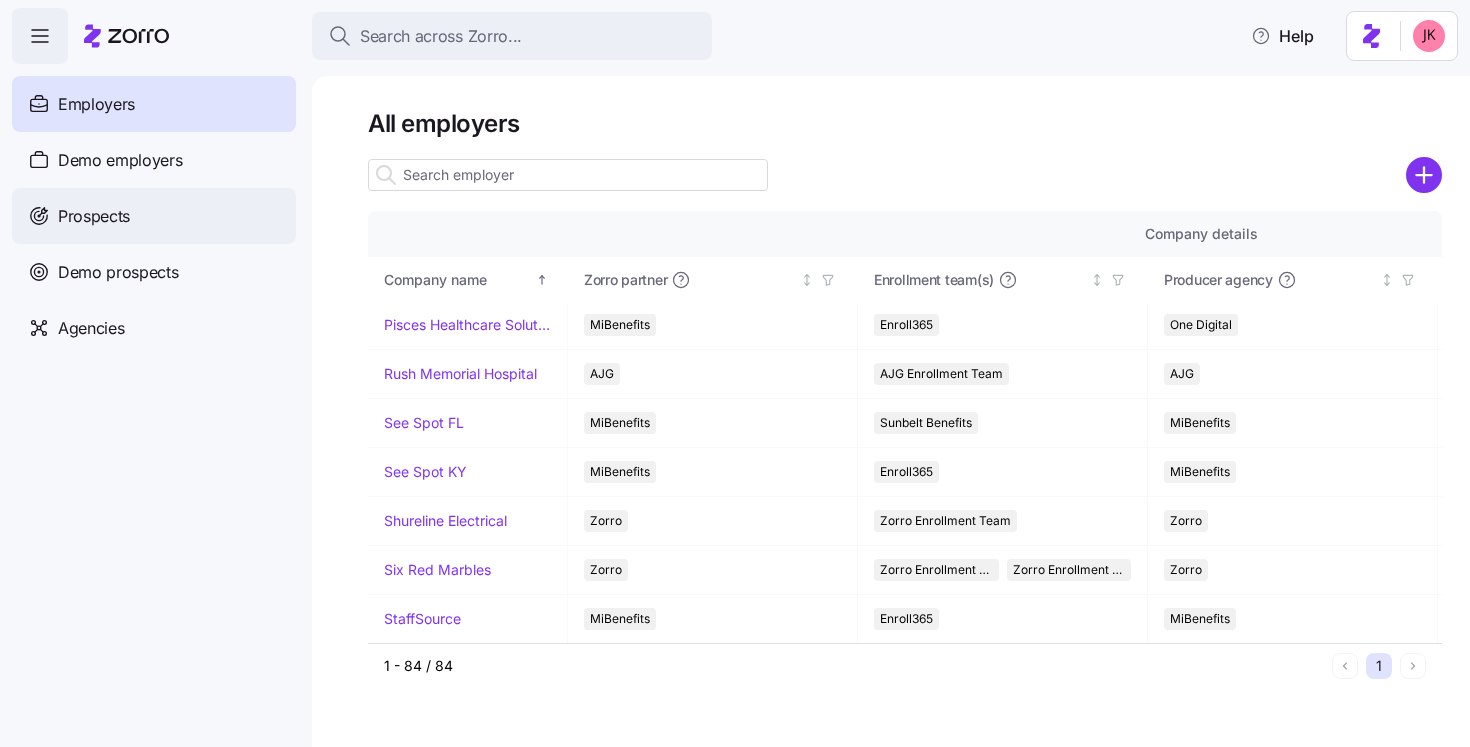click on "Prospects" at bounding box center (94, 216) 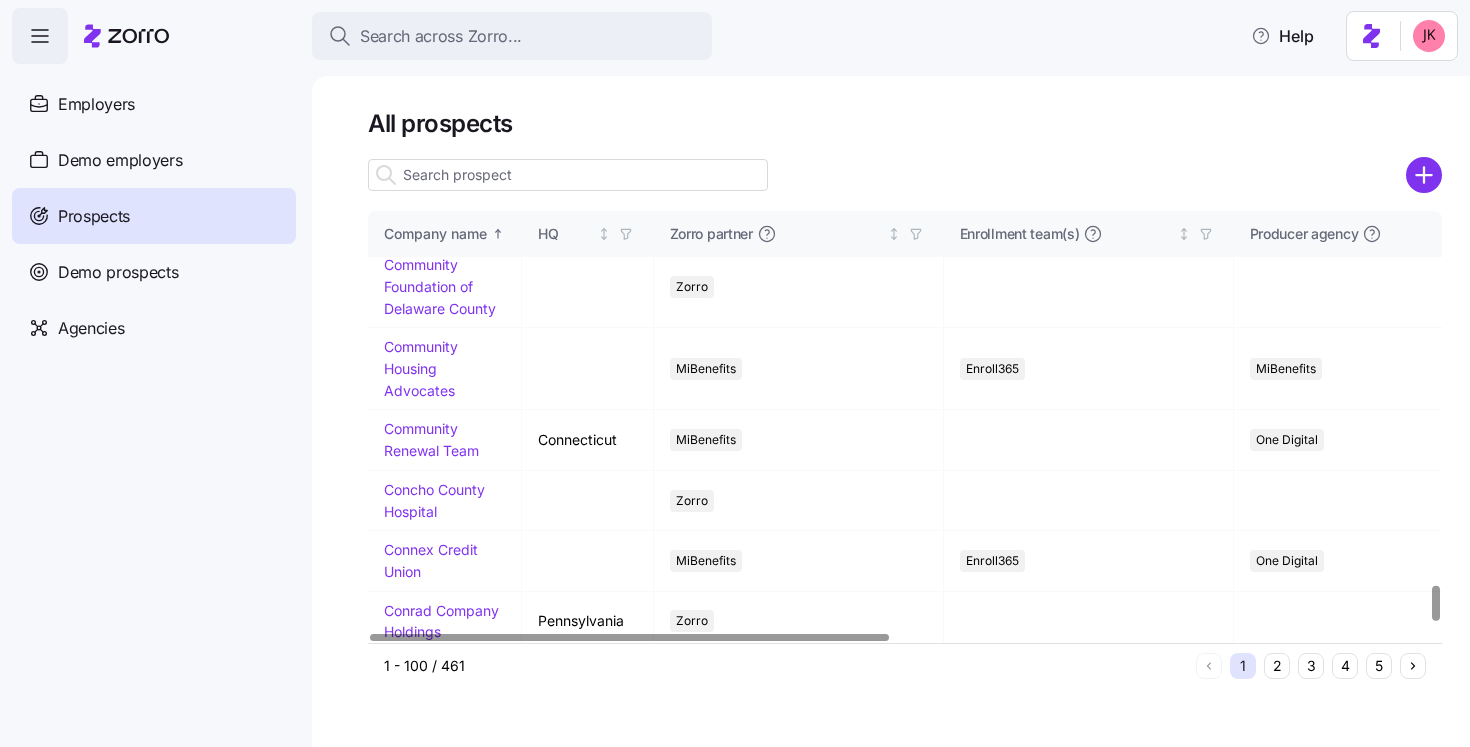 scroll, scrollTop: 4691, scrollLeft: 0, axis: vertical 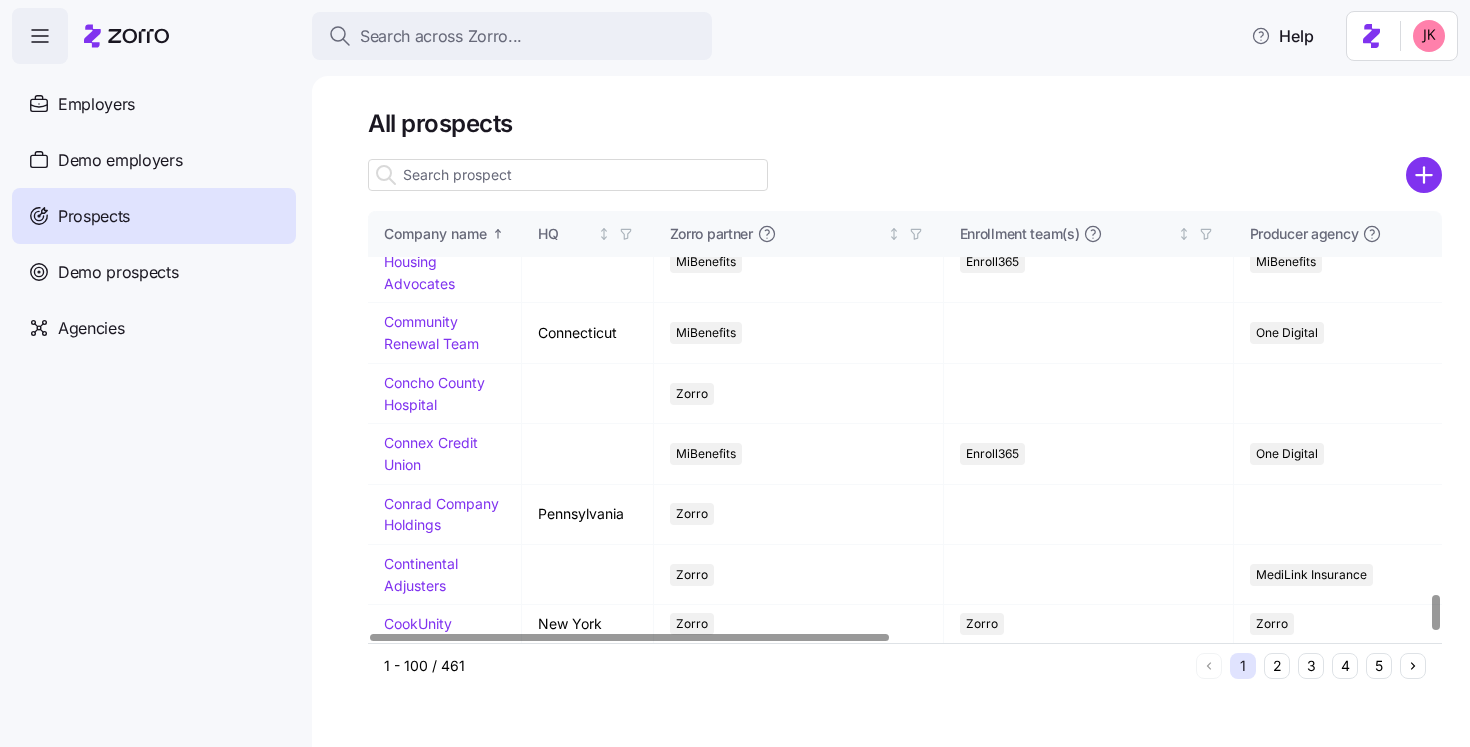 click on "1 2 3 4 5" at bounding box center (1311, 666) 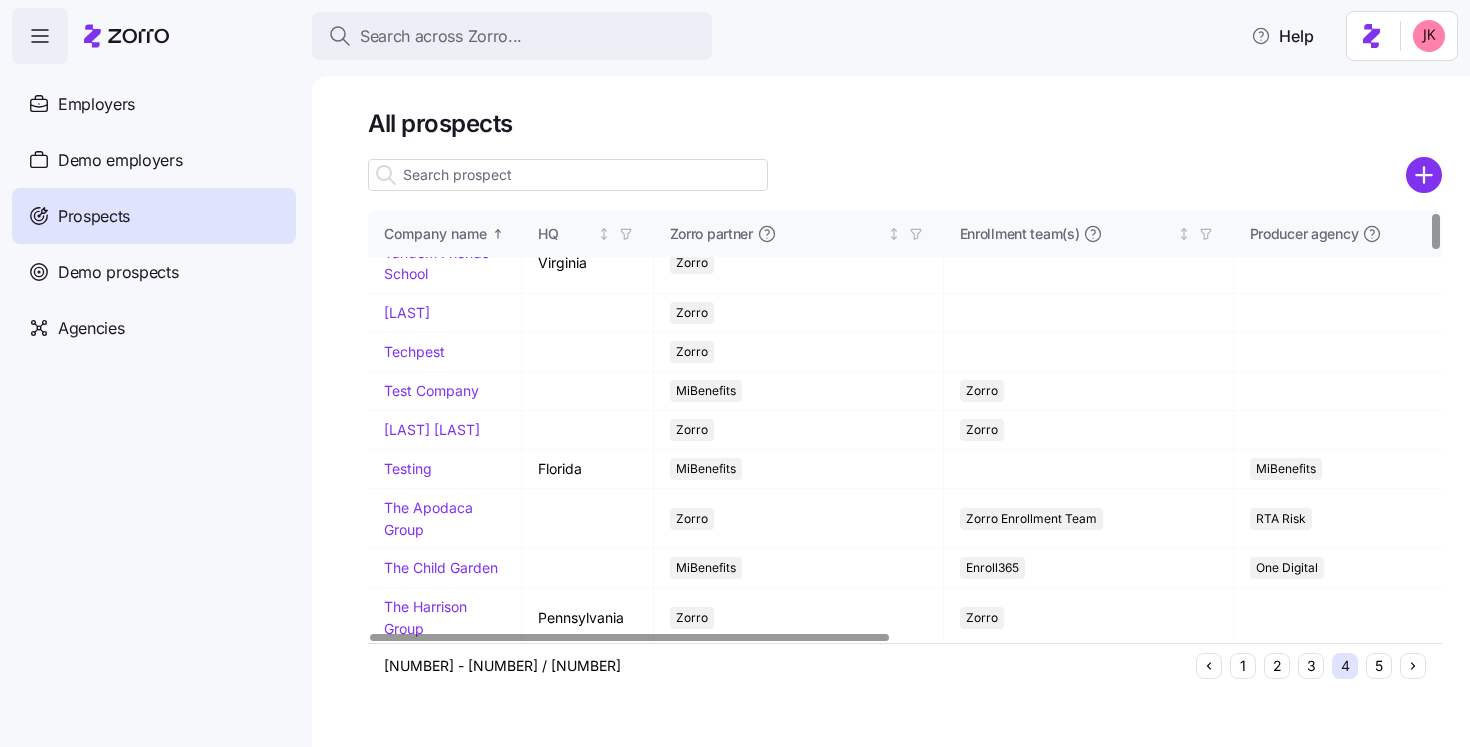 scroll, scrollTop: 0, scrollLeft: 0, axis: both 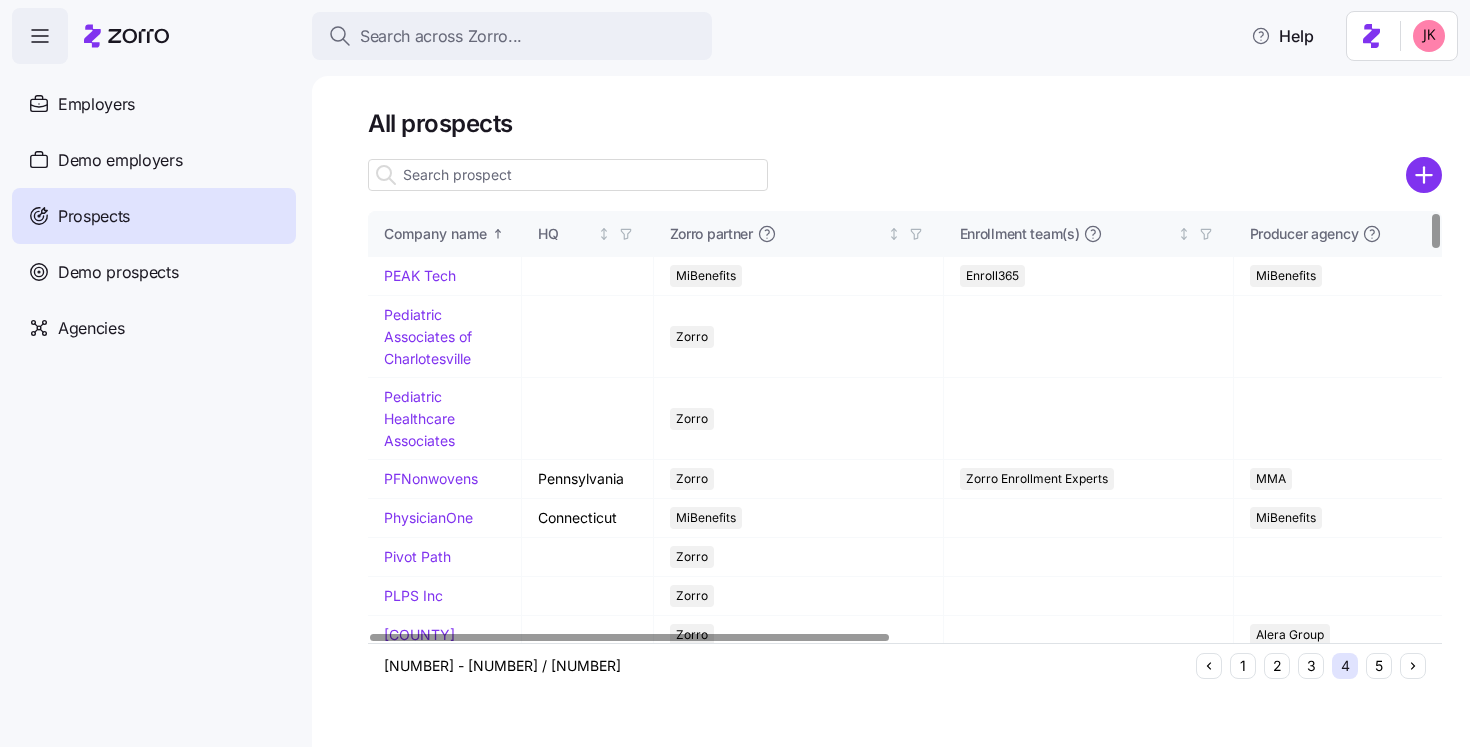 click at bounding box center [568, 175] 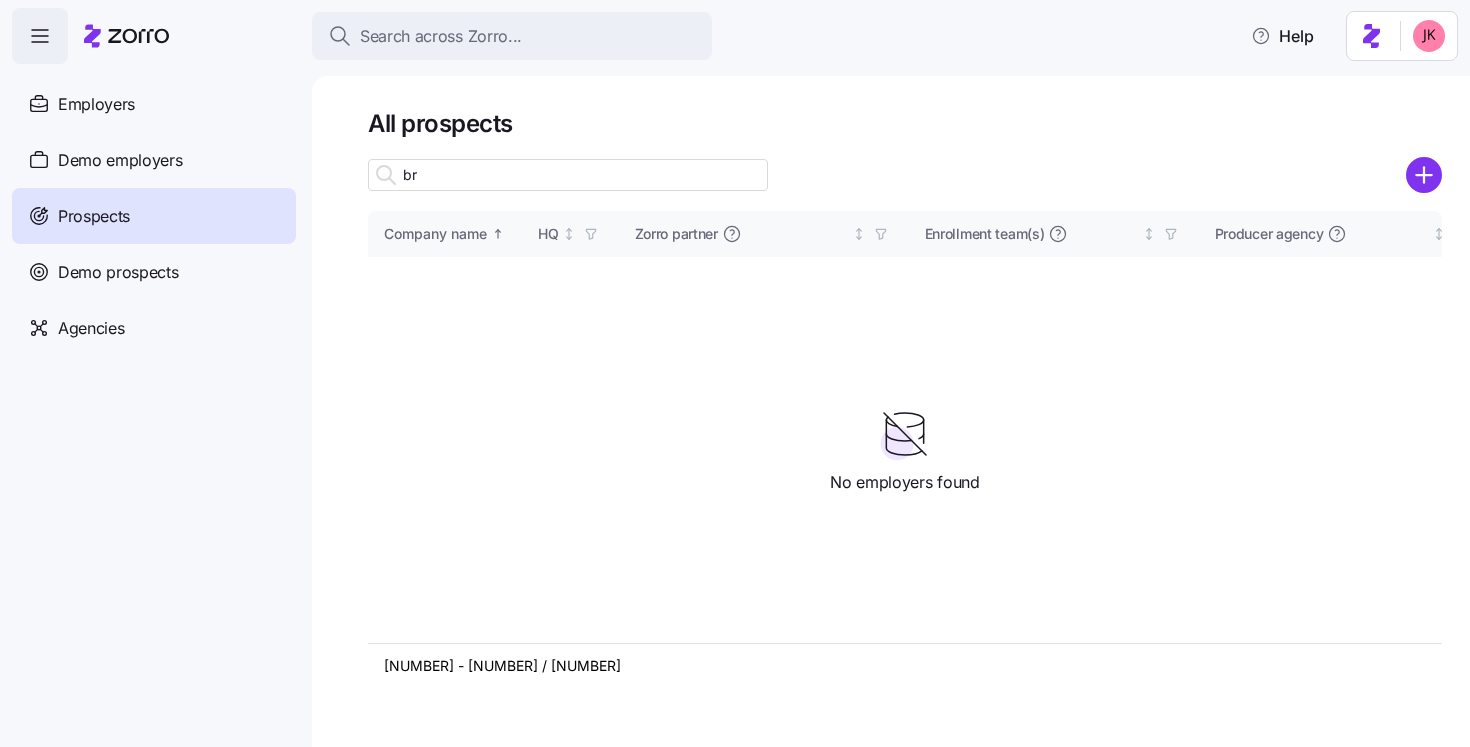 click on "br" at bounding box center (568, 175) 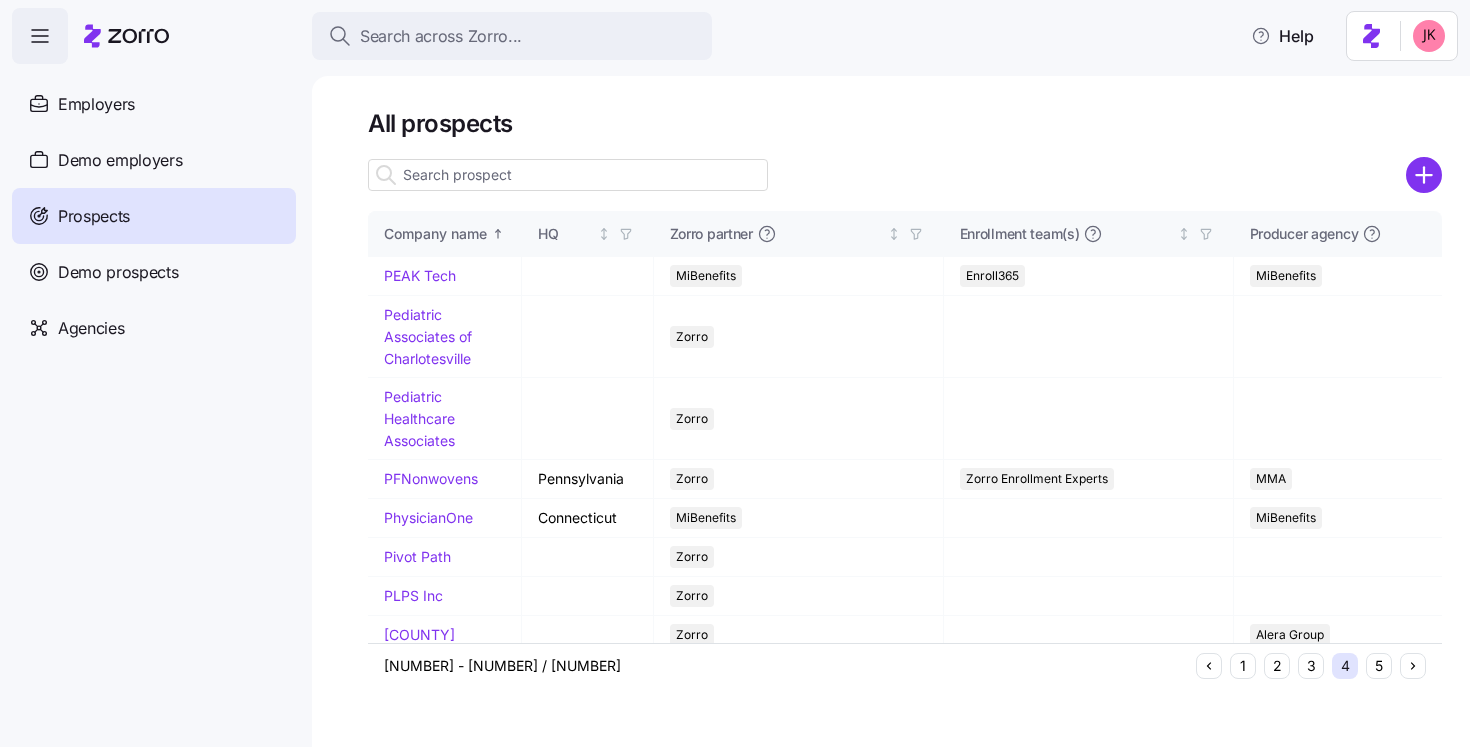 click at bounding box center [568, 175] 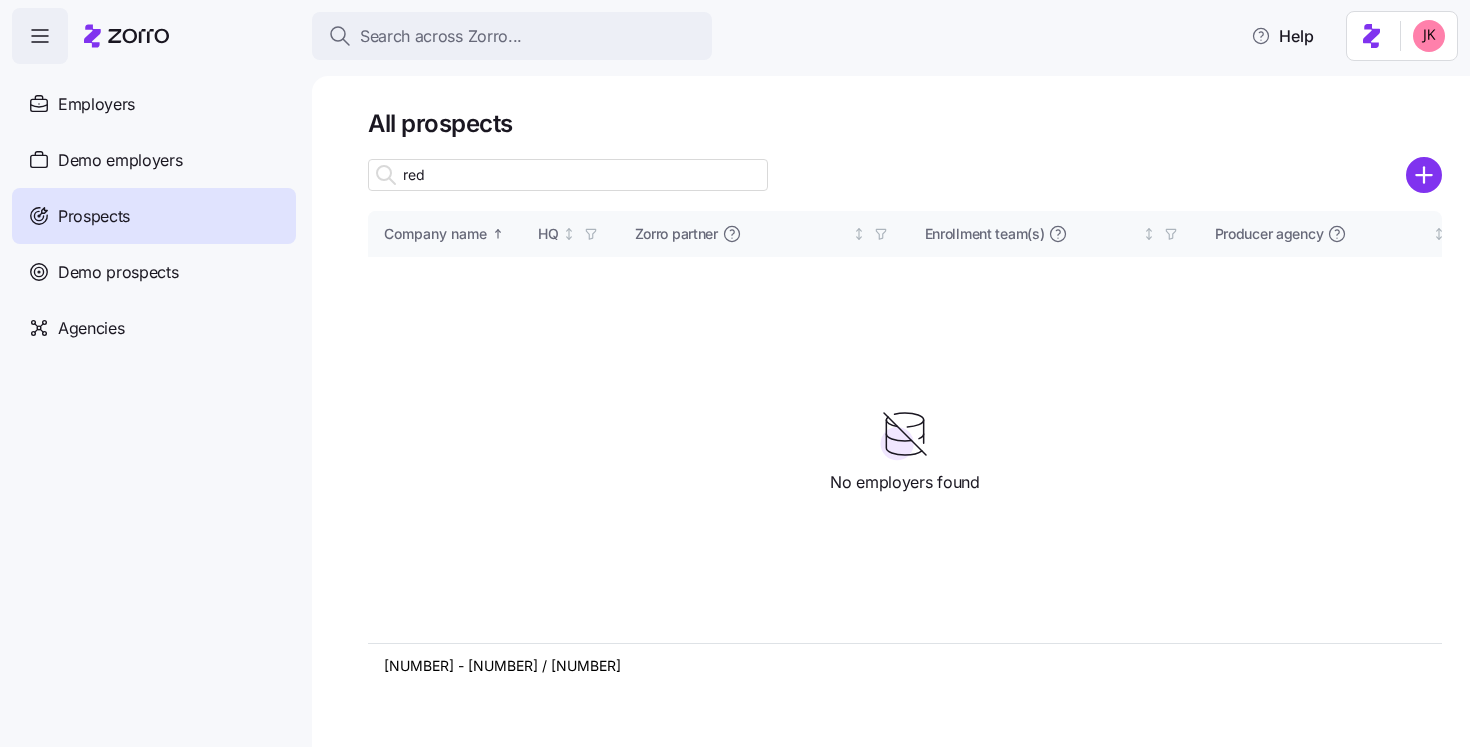 type on "red" 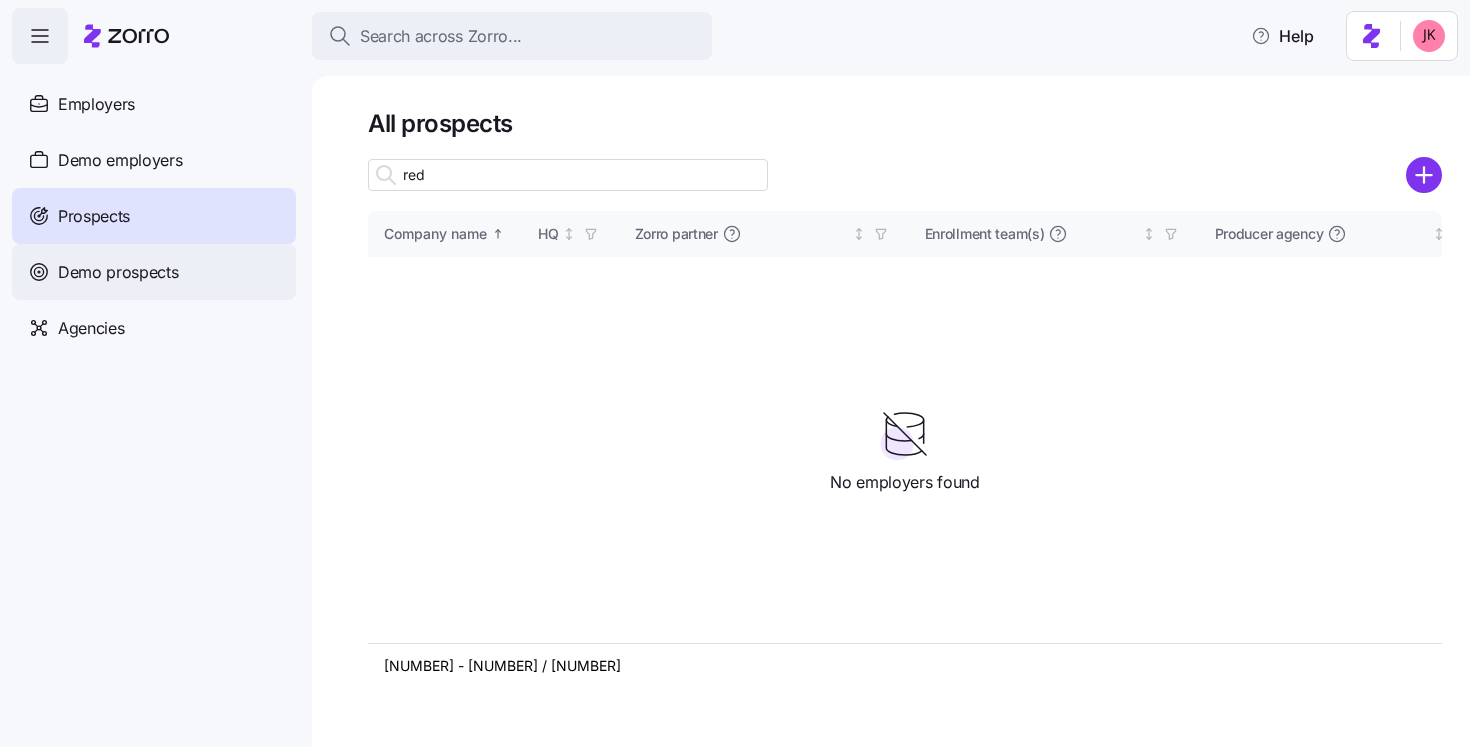 click on "Demo prospects" at bounding box center (118, 272) 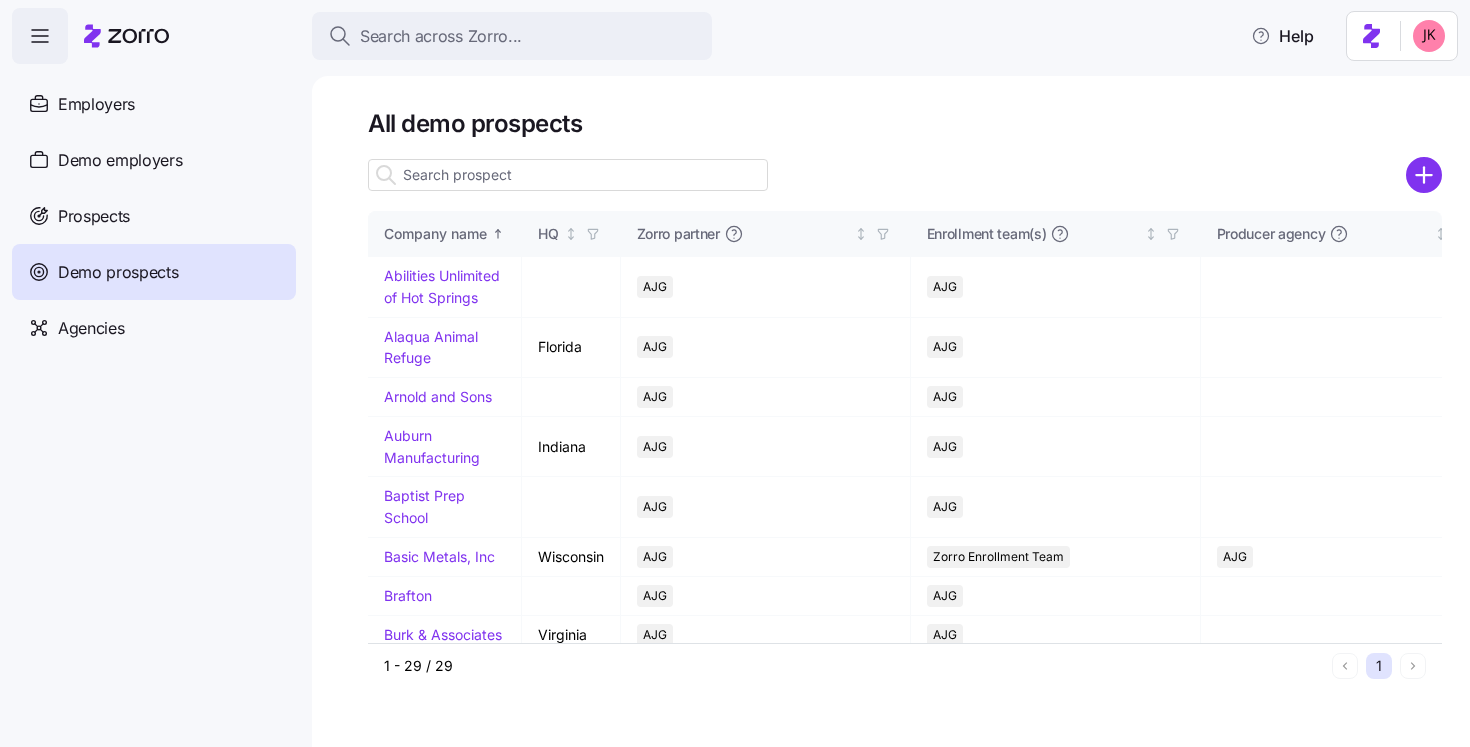 click at bounding box center [568, 175] 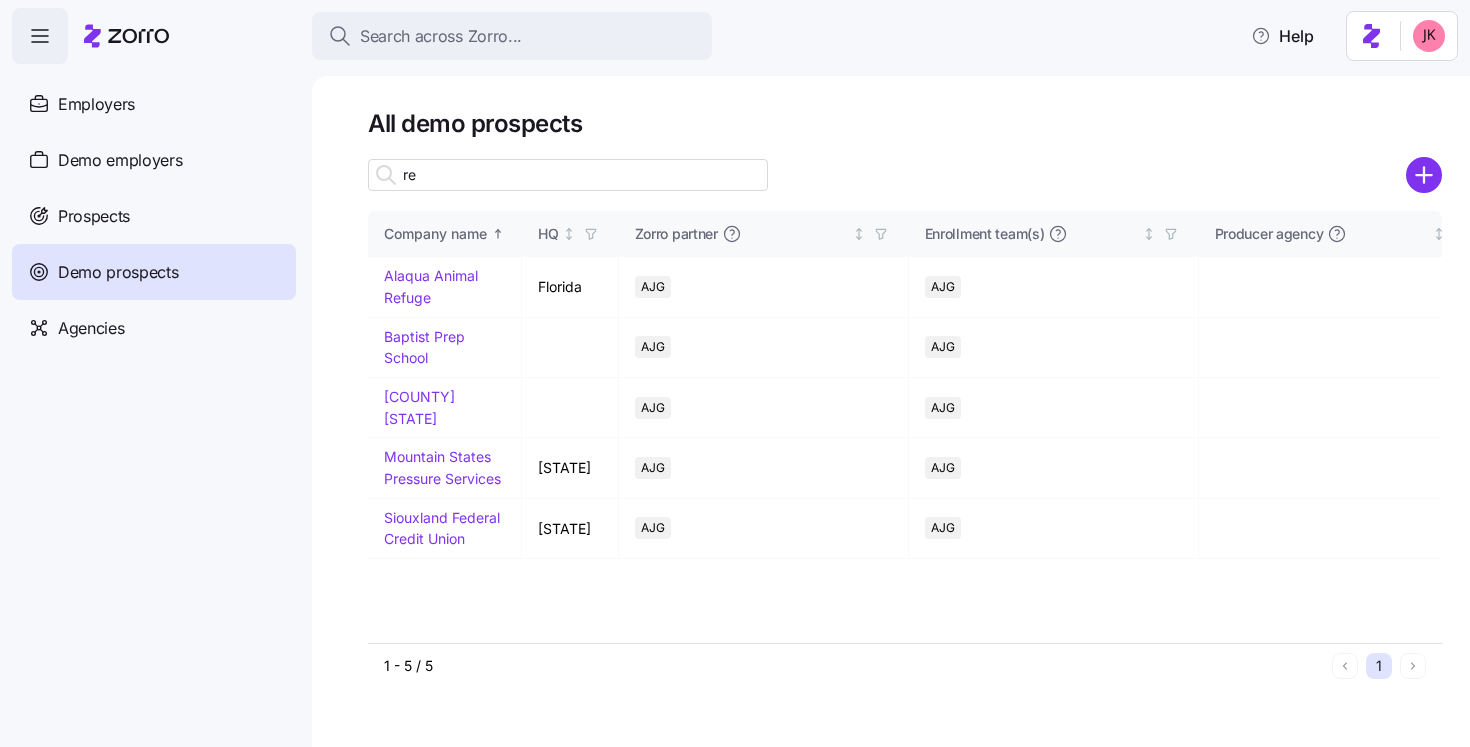 type on "r" 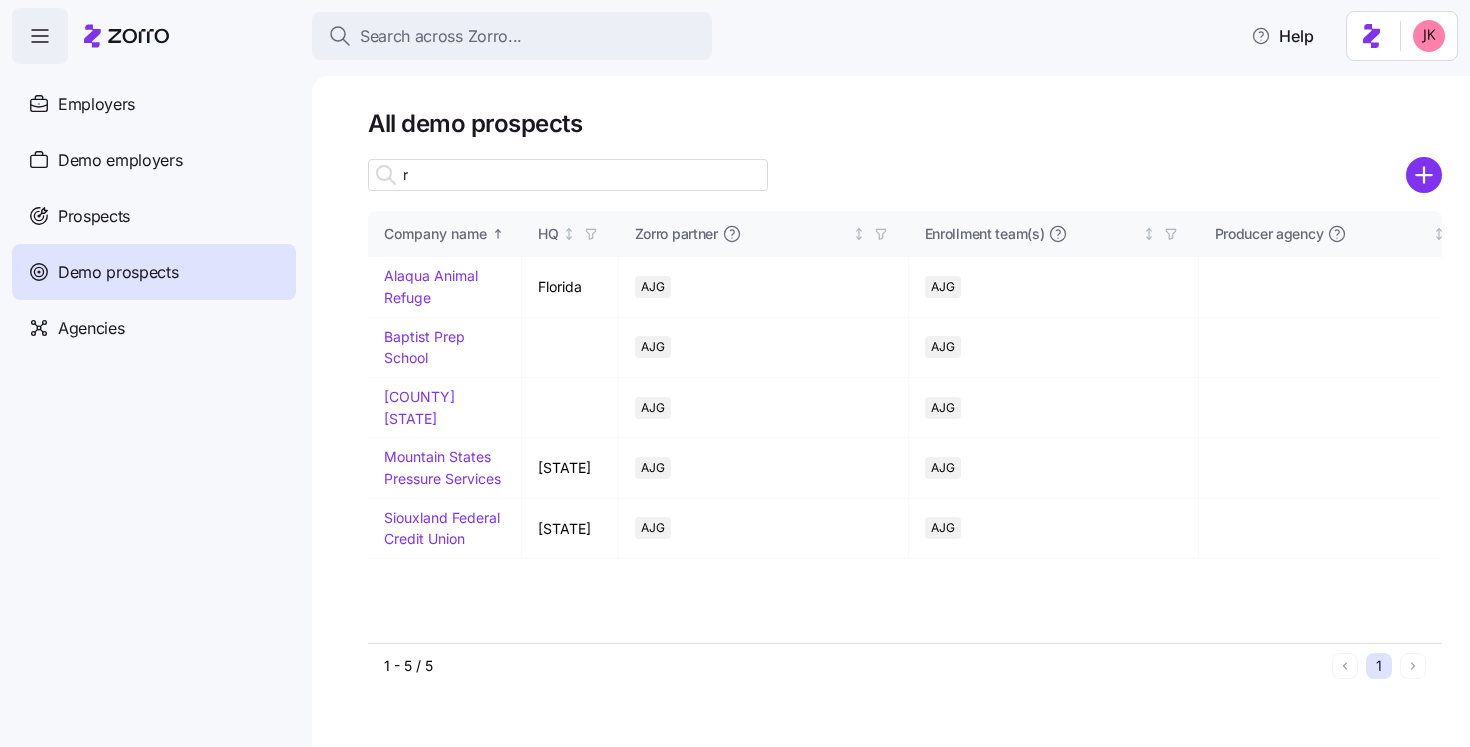 type 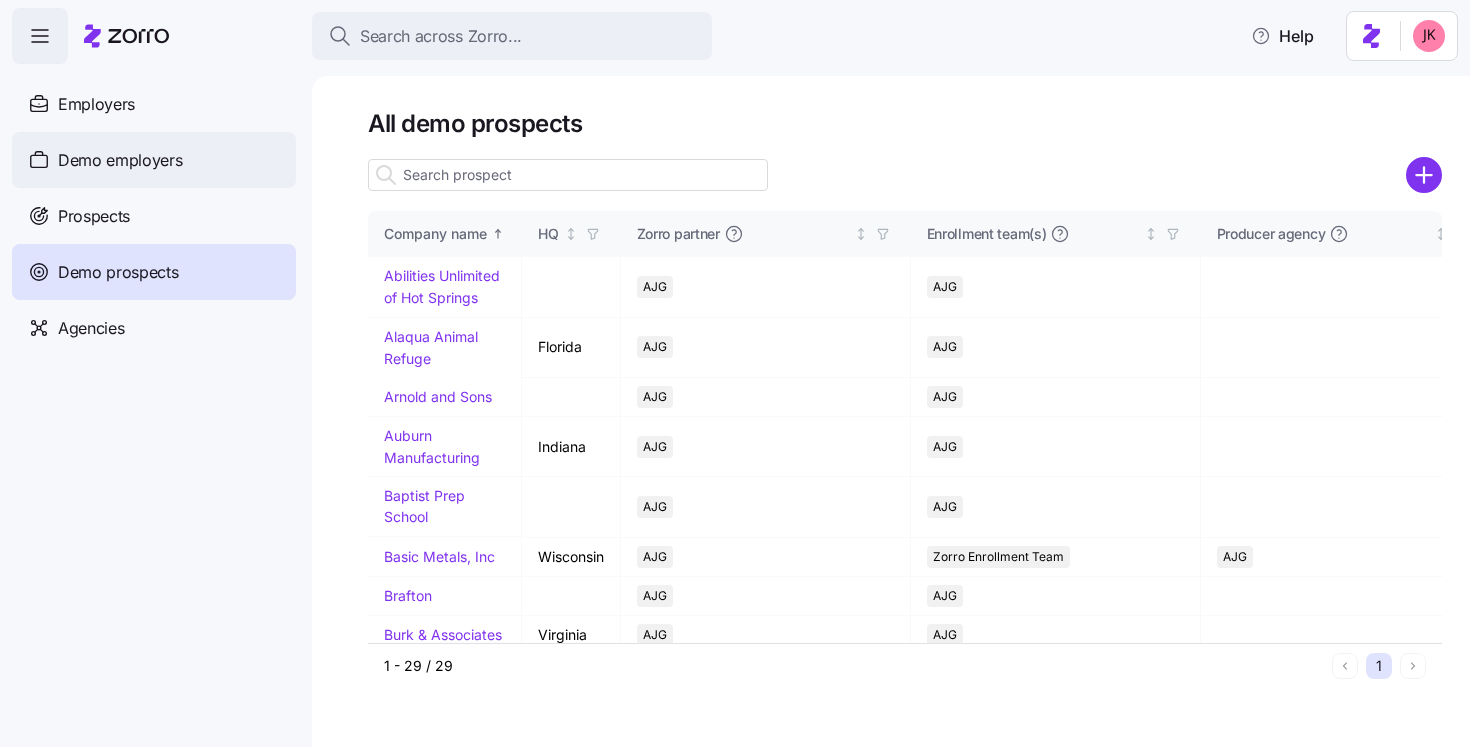 click on "Demo employers" at bounding box center (154, 160) 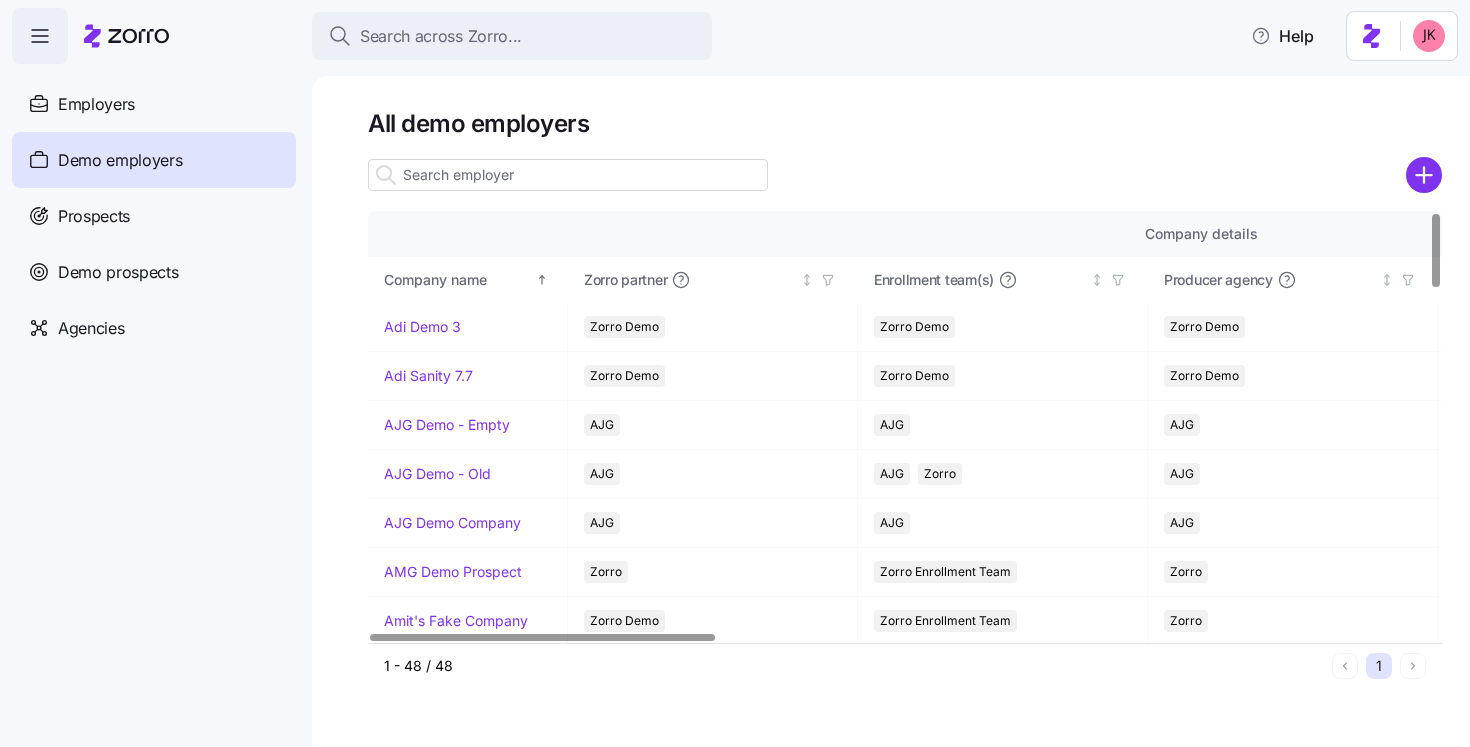 click at bounding box center (568, 175) 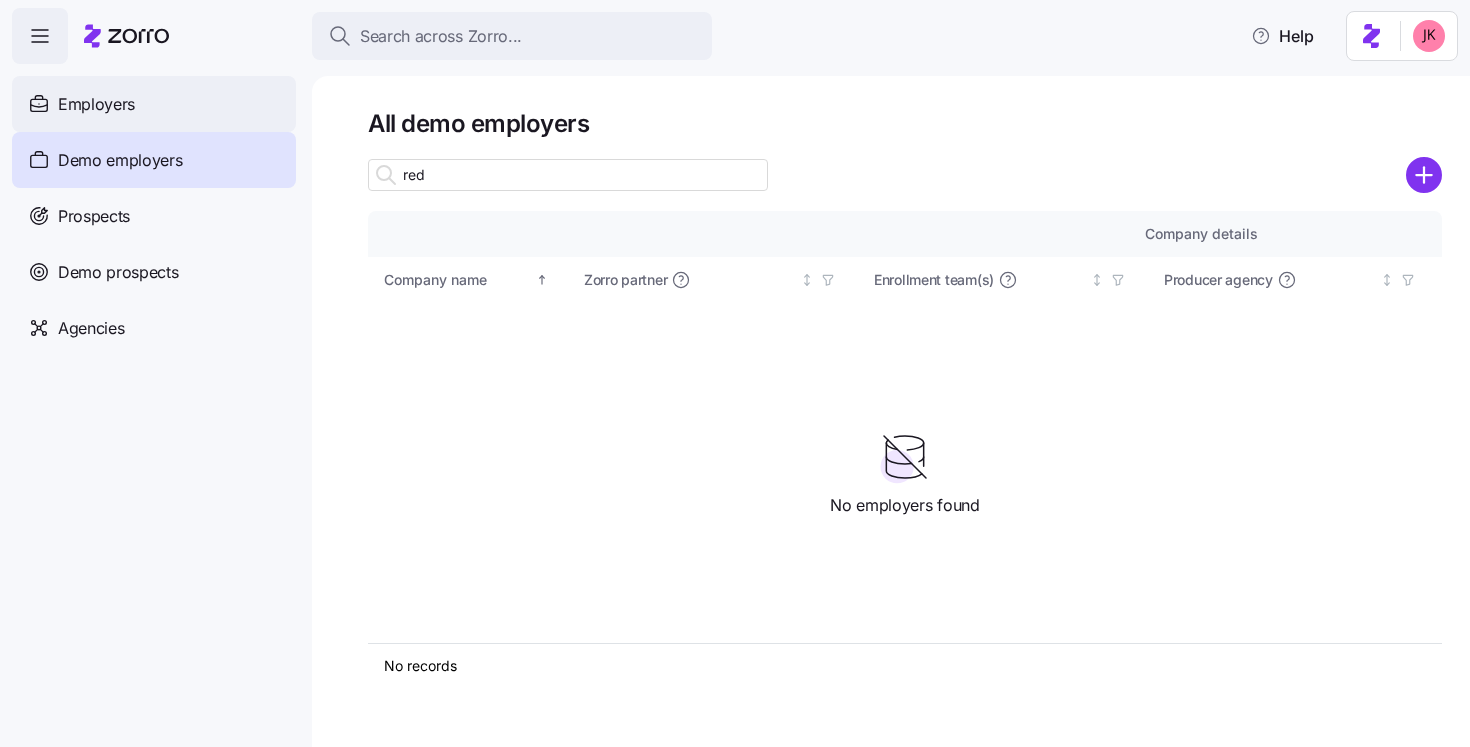 type on "red" 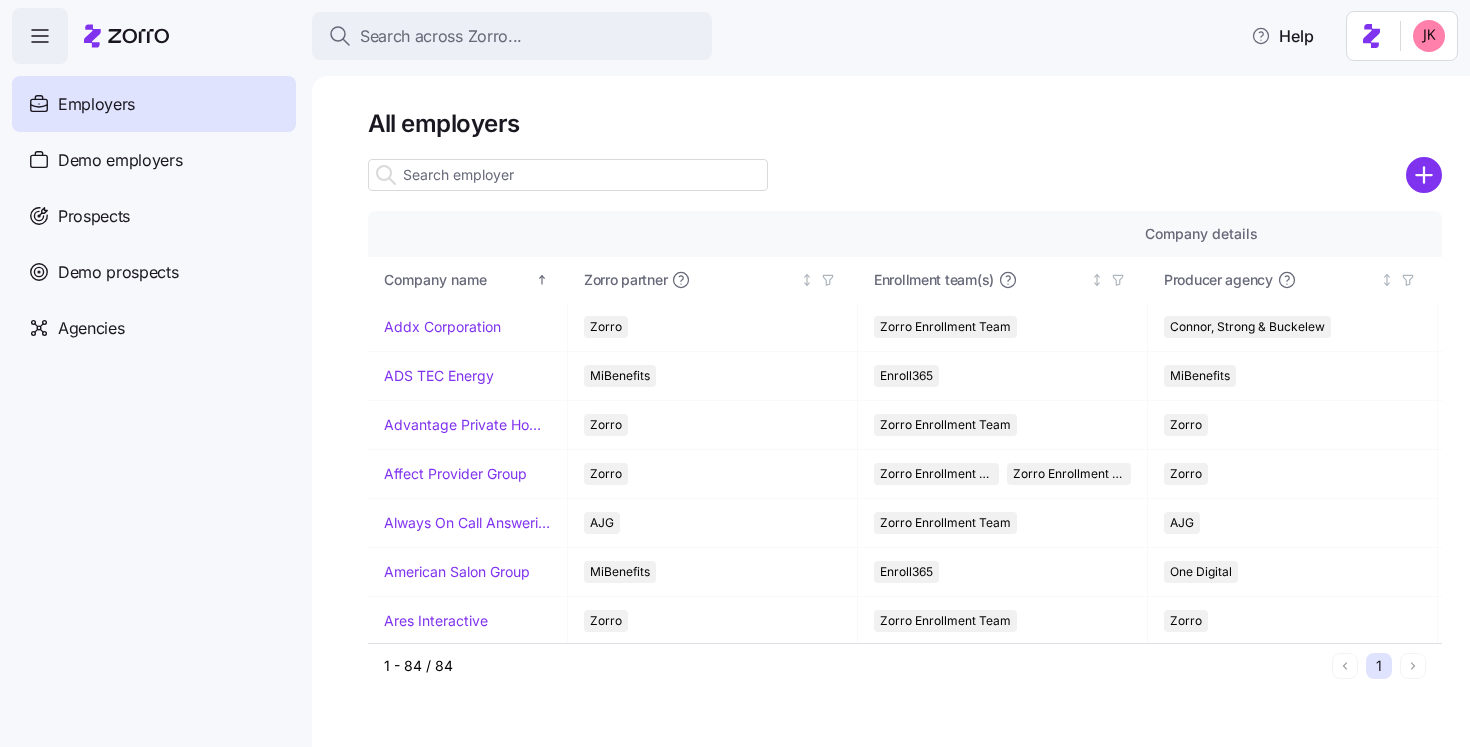 click at bounding box center [568, 175] 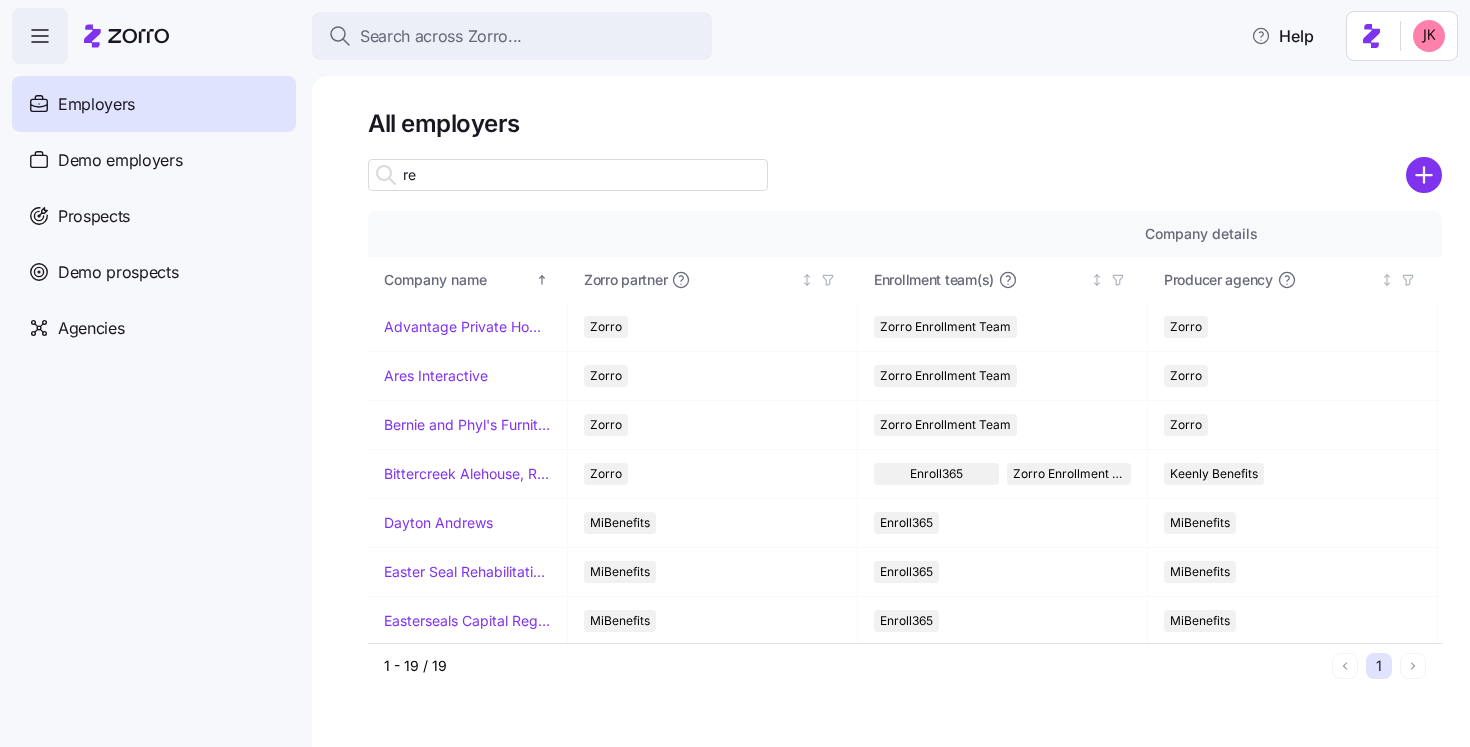 type on "r" 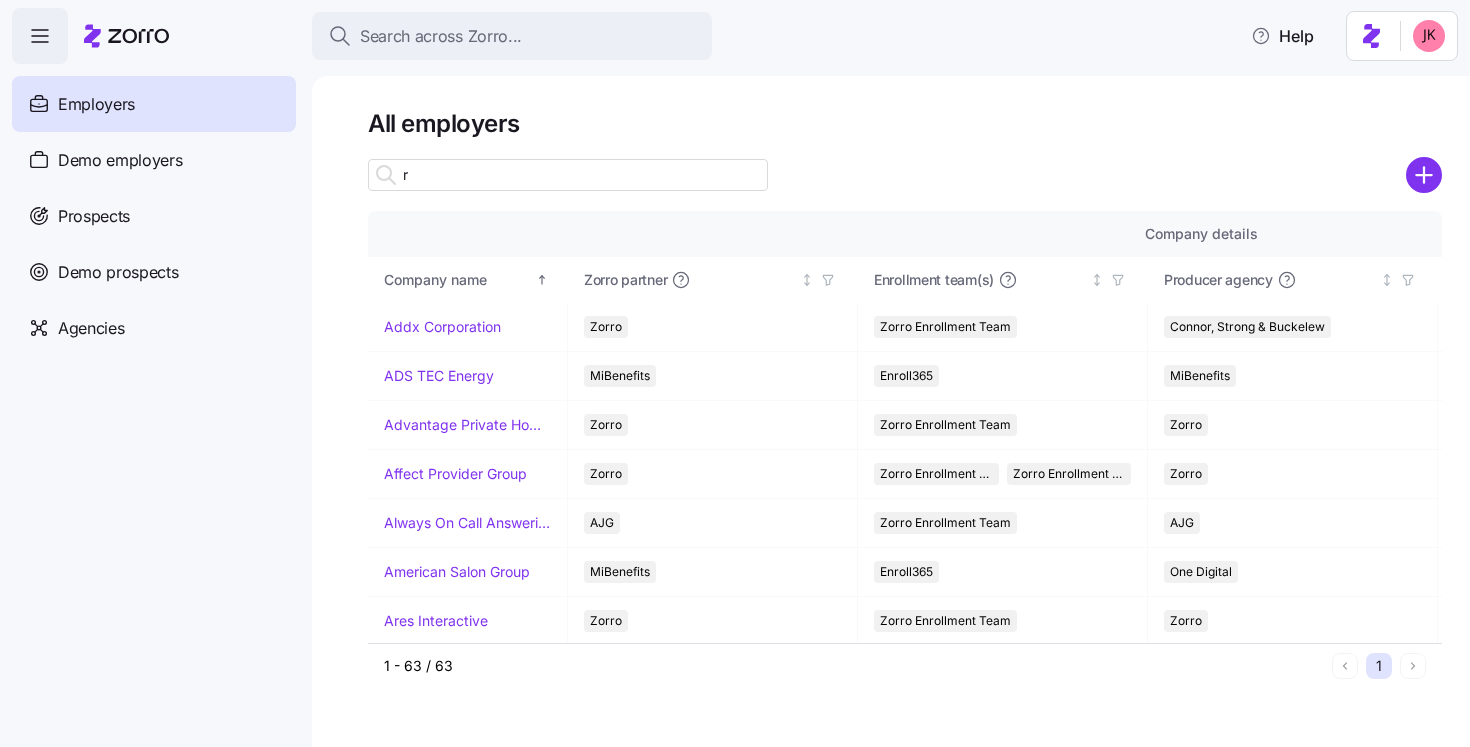 type 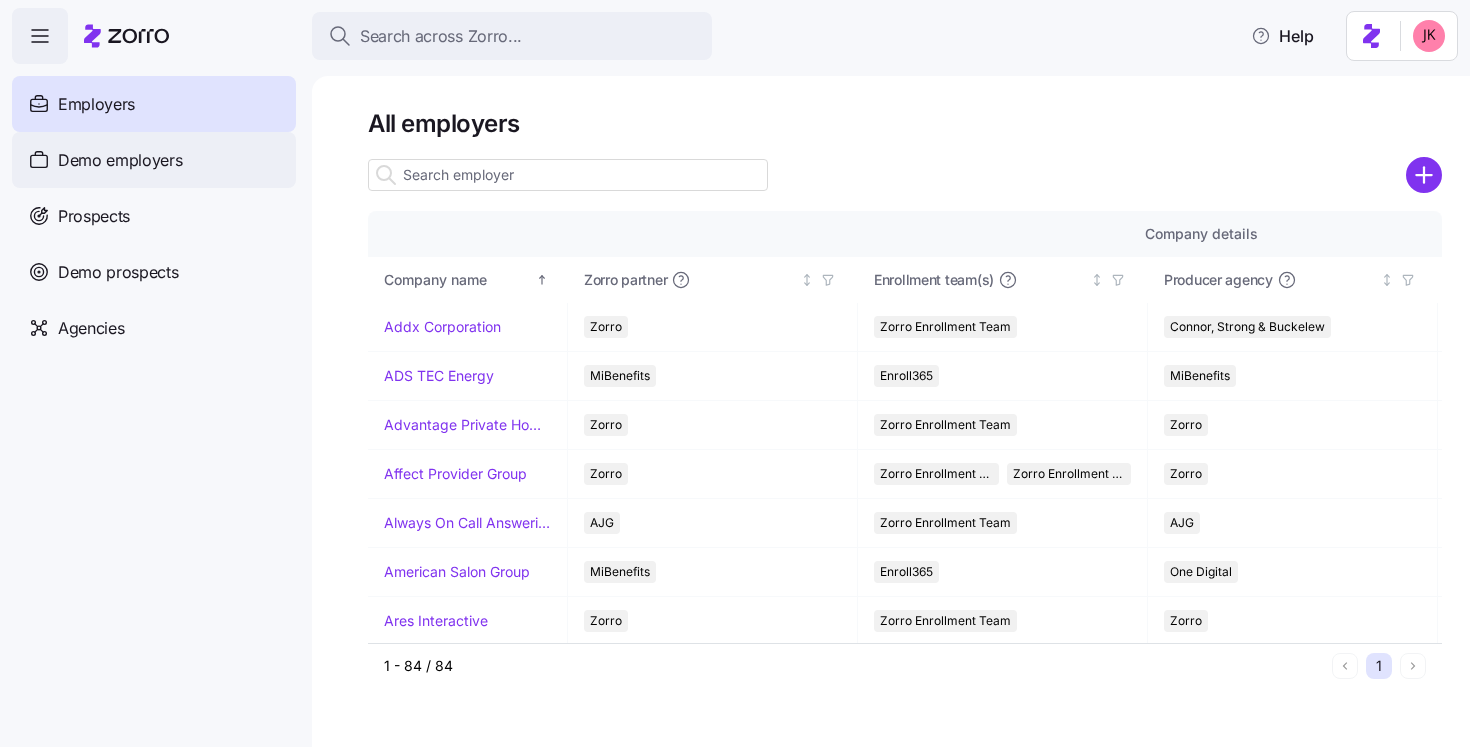 click on "Demo employers" at bounding box center [154, 160] 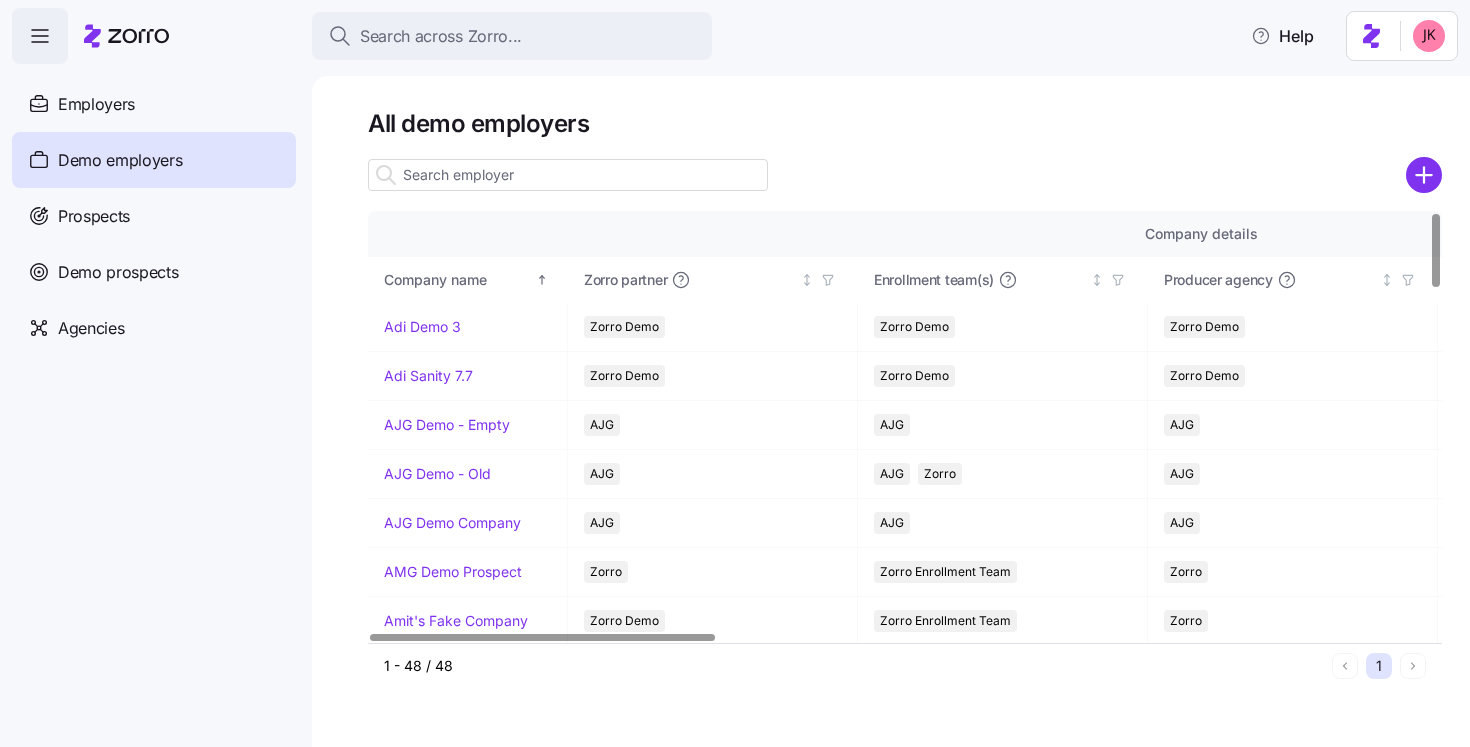 click at bounding box center [568, 175] 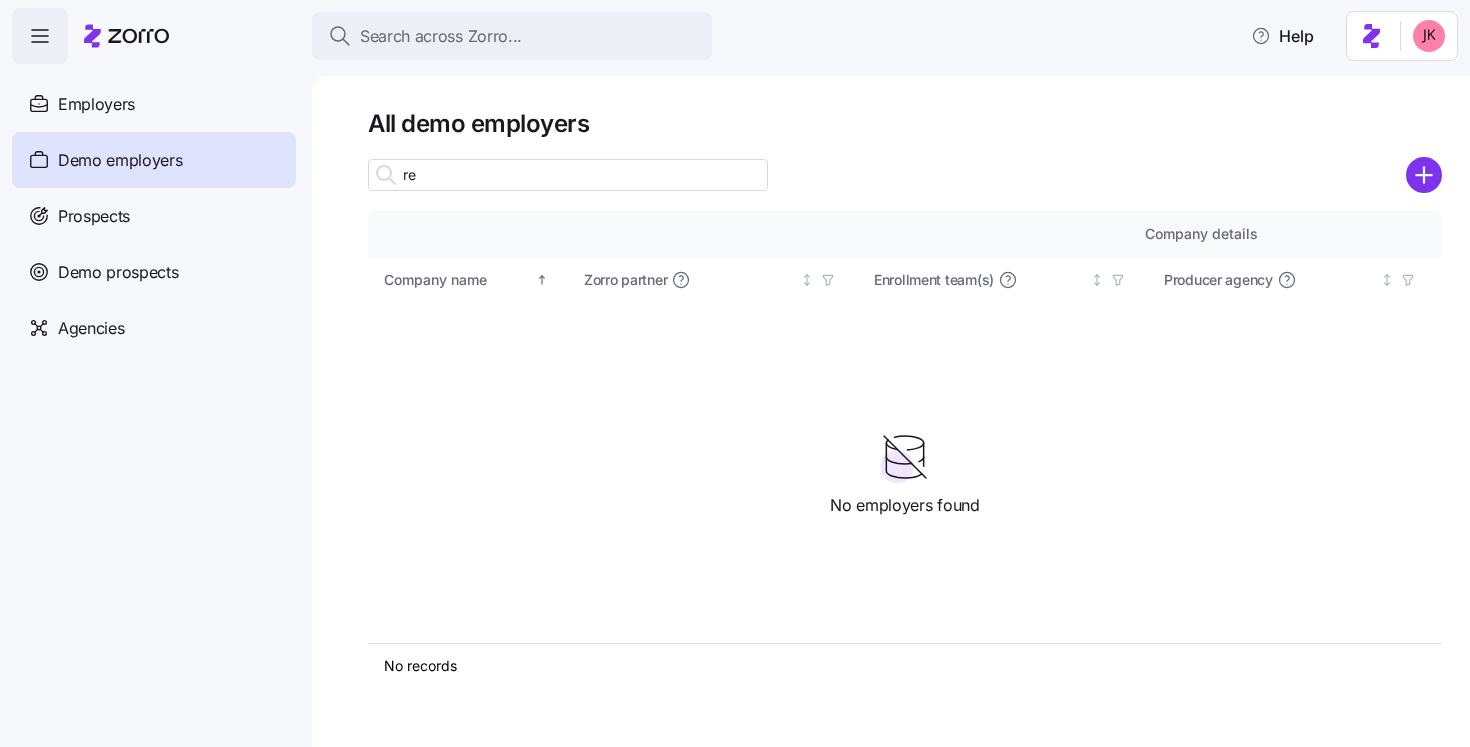 type on "r" 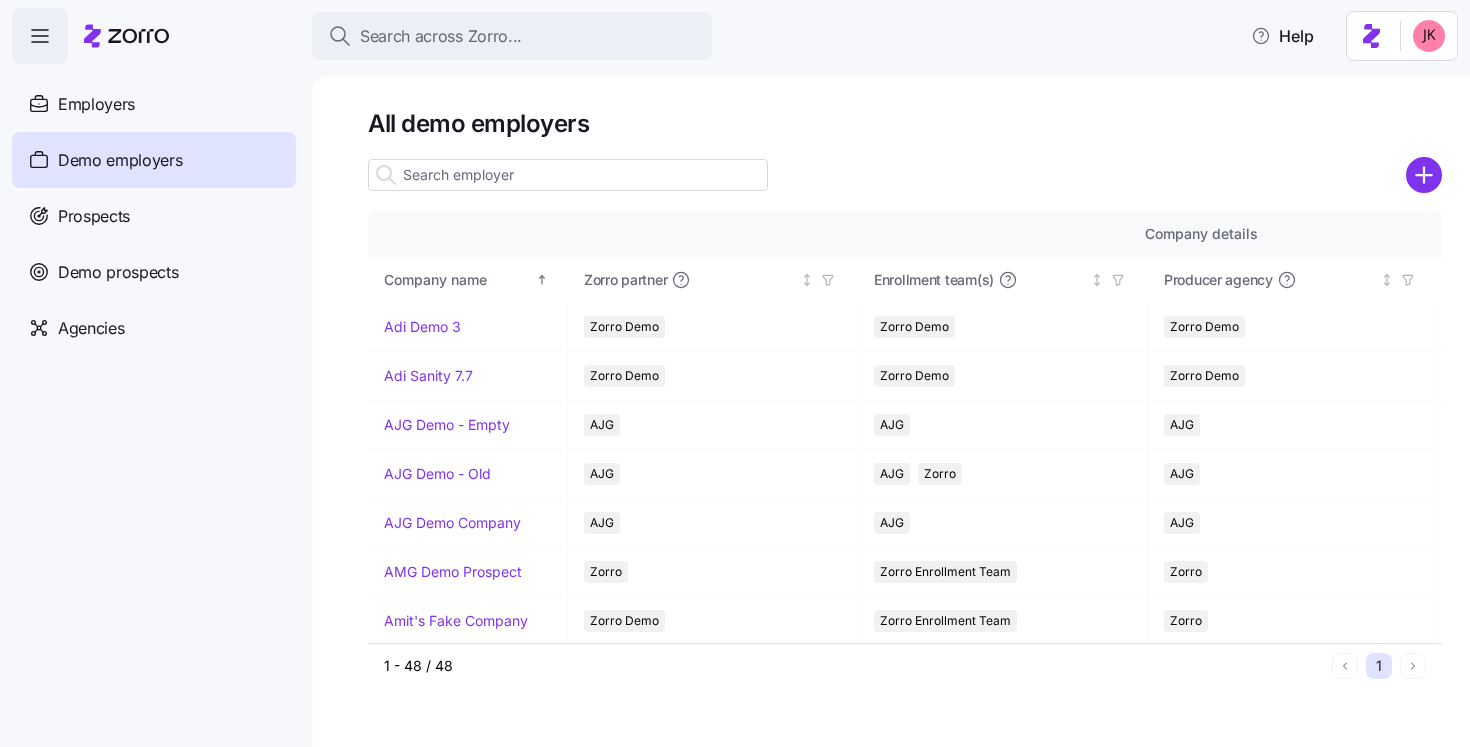 click at bounding box center [568, 175] 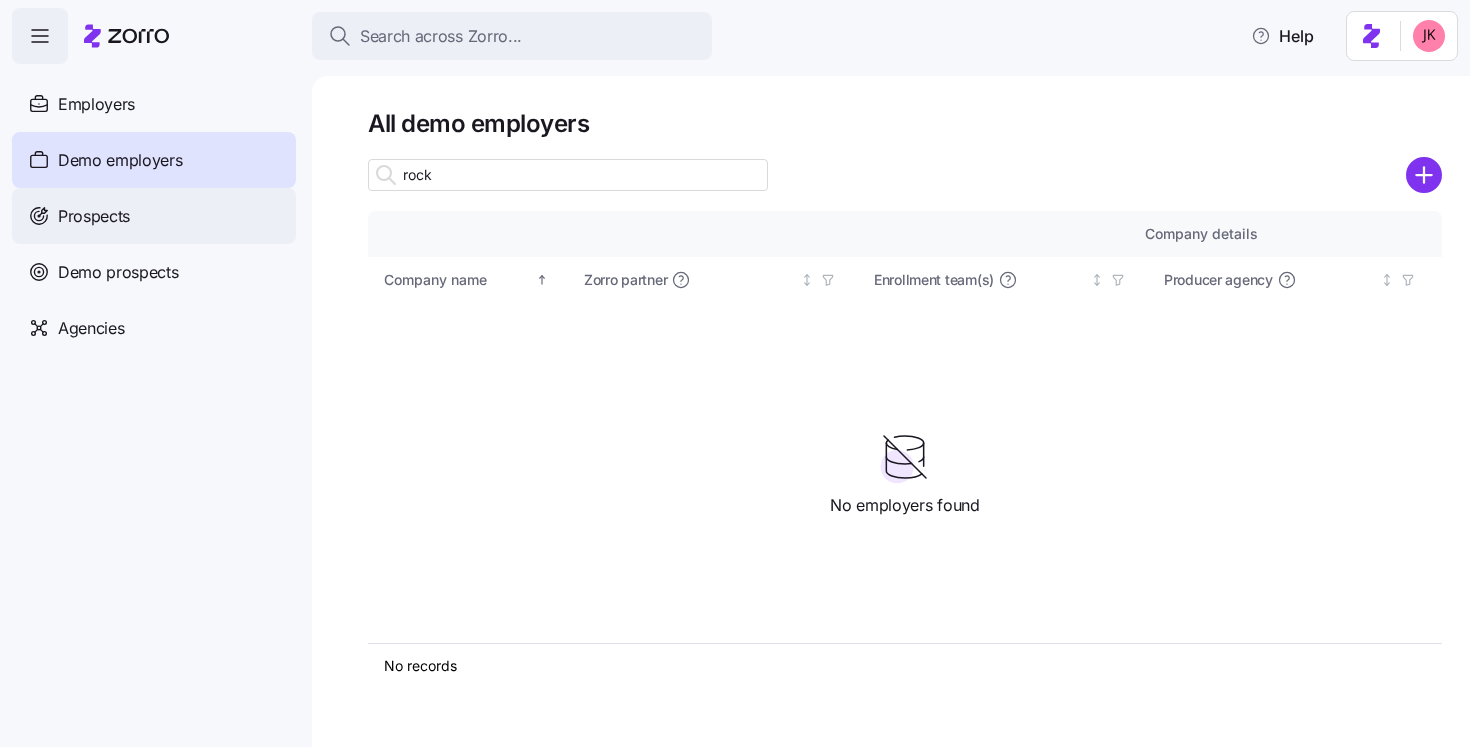 type on "rock" 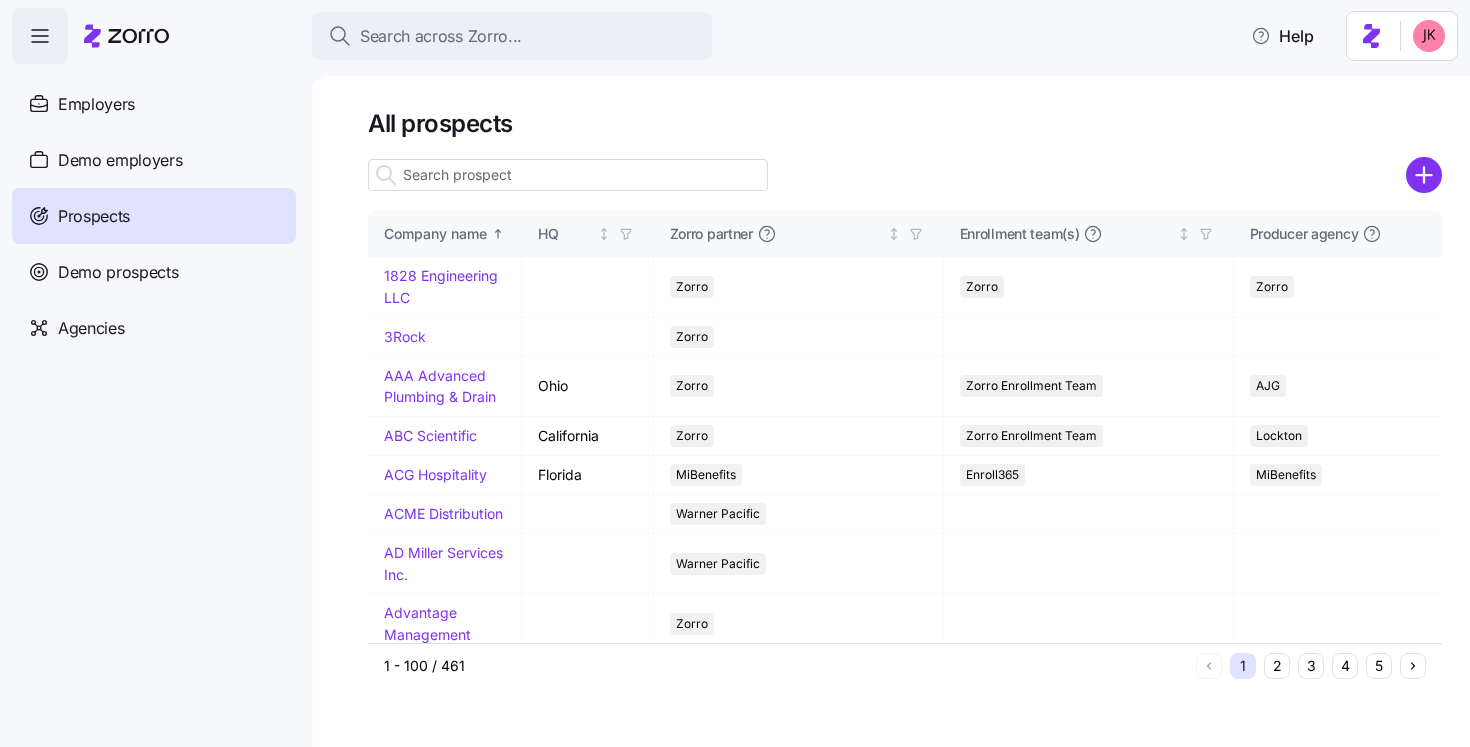 click at bounding box center [568, 175] 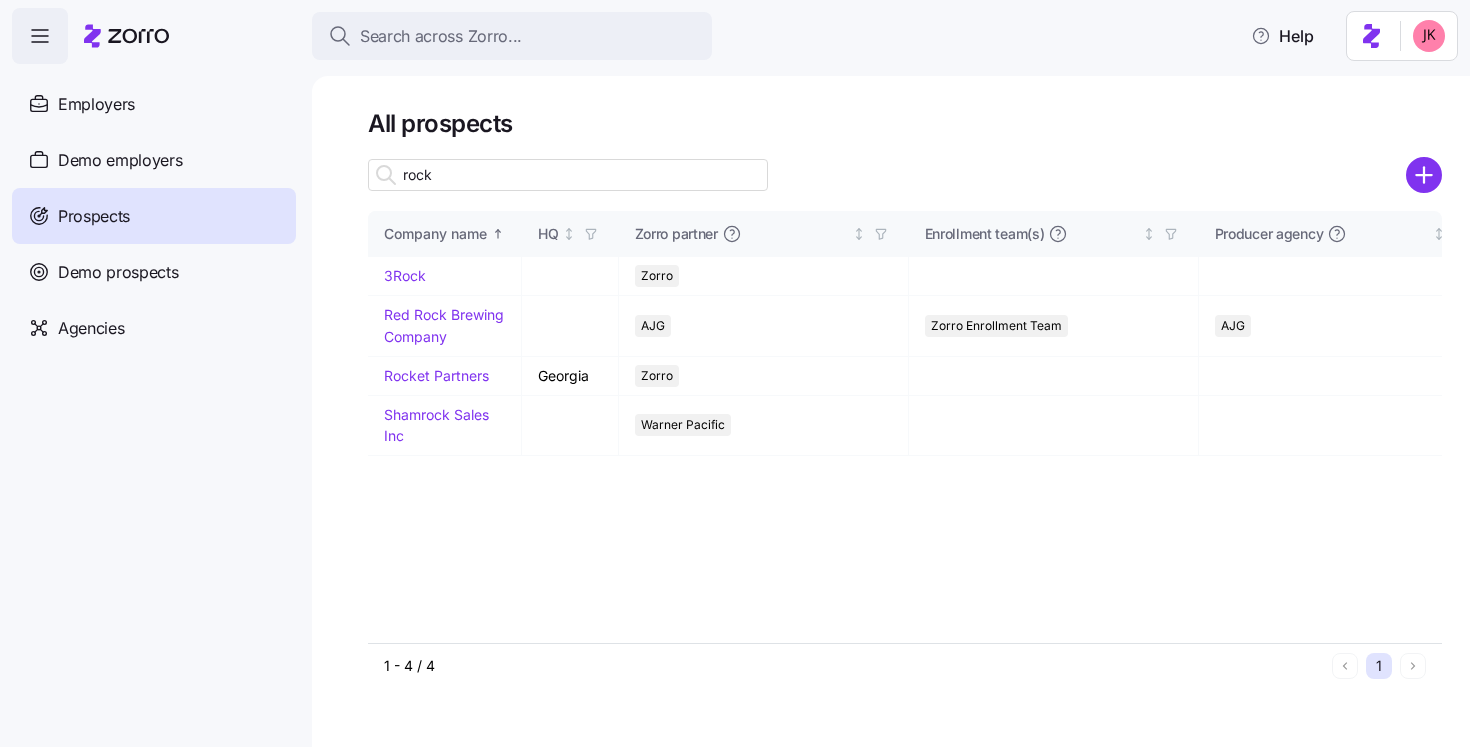 click on "rock" at bounding box center [568, 175] 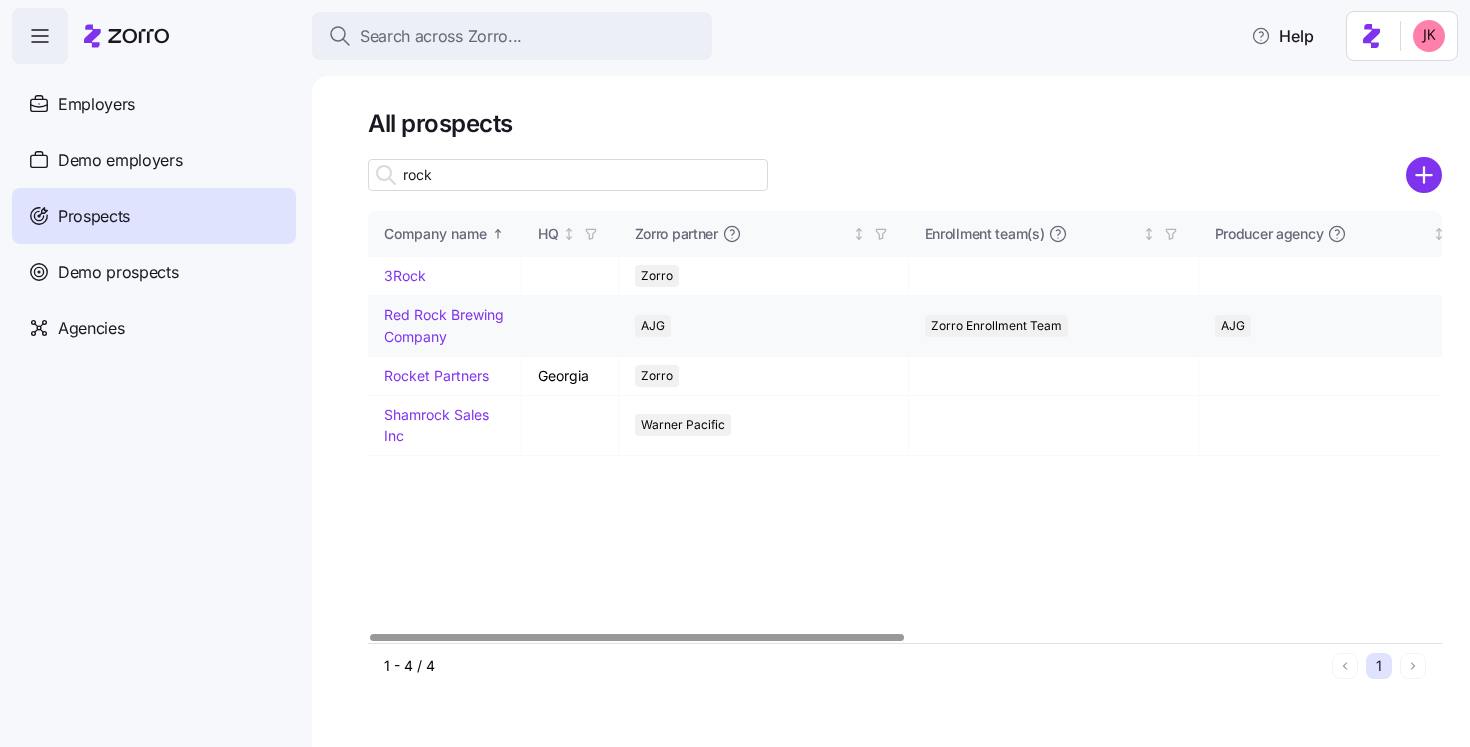 click on "Red Rock Brewing Company" at bounding box center [444, 325] 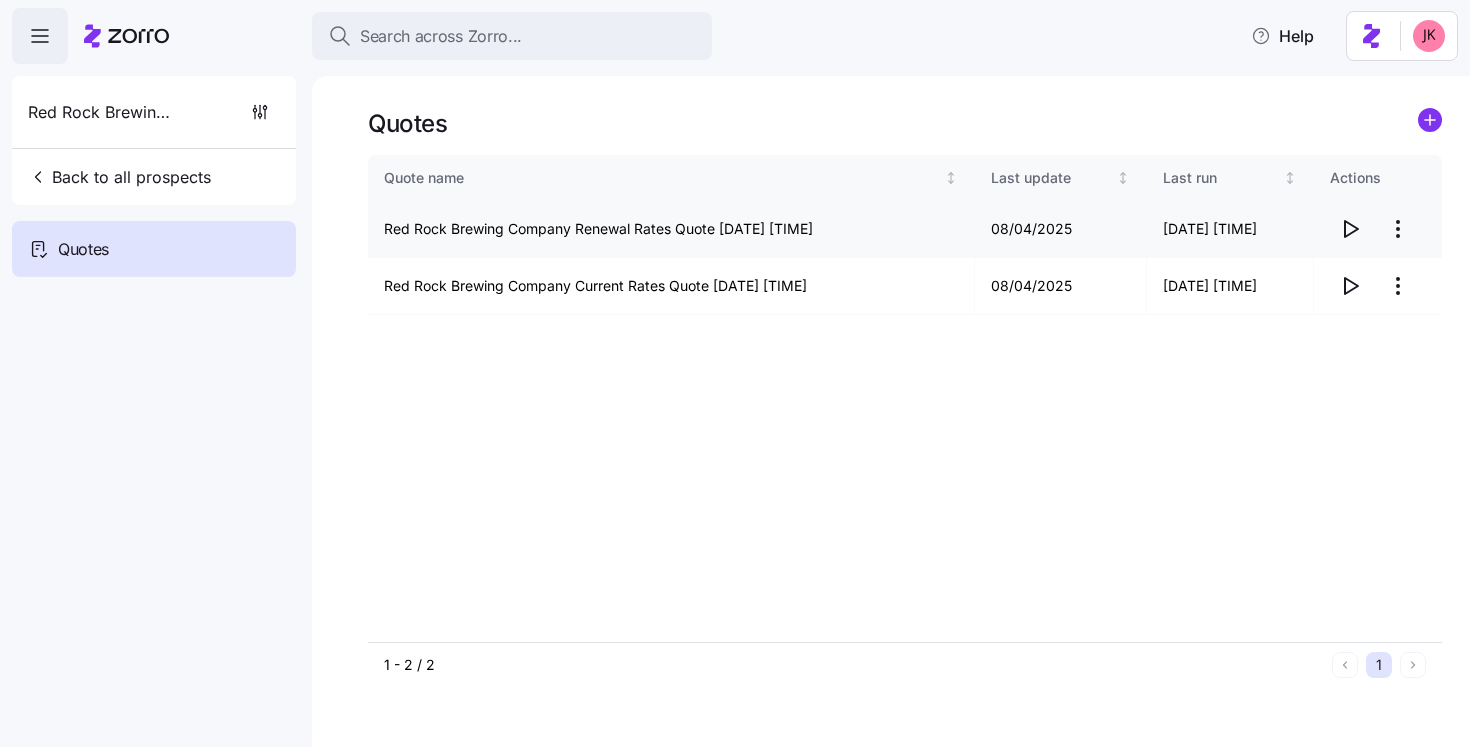 click on "Red Rock Brewing Company Renewal Rates Quote 08/04/2025 6:33 PM" at bounding box center (671, 229) 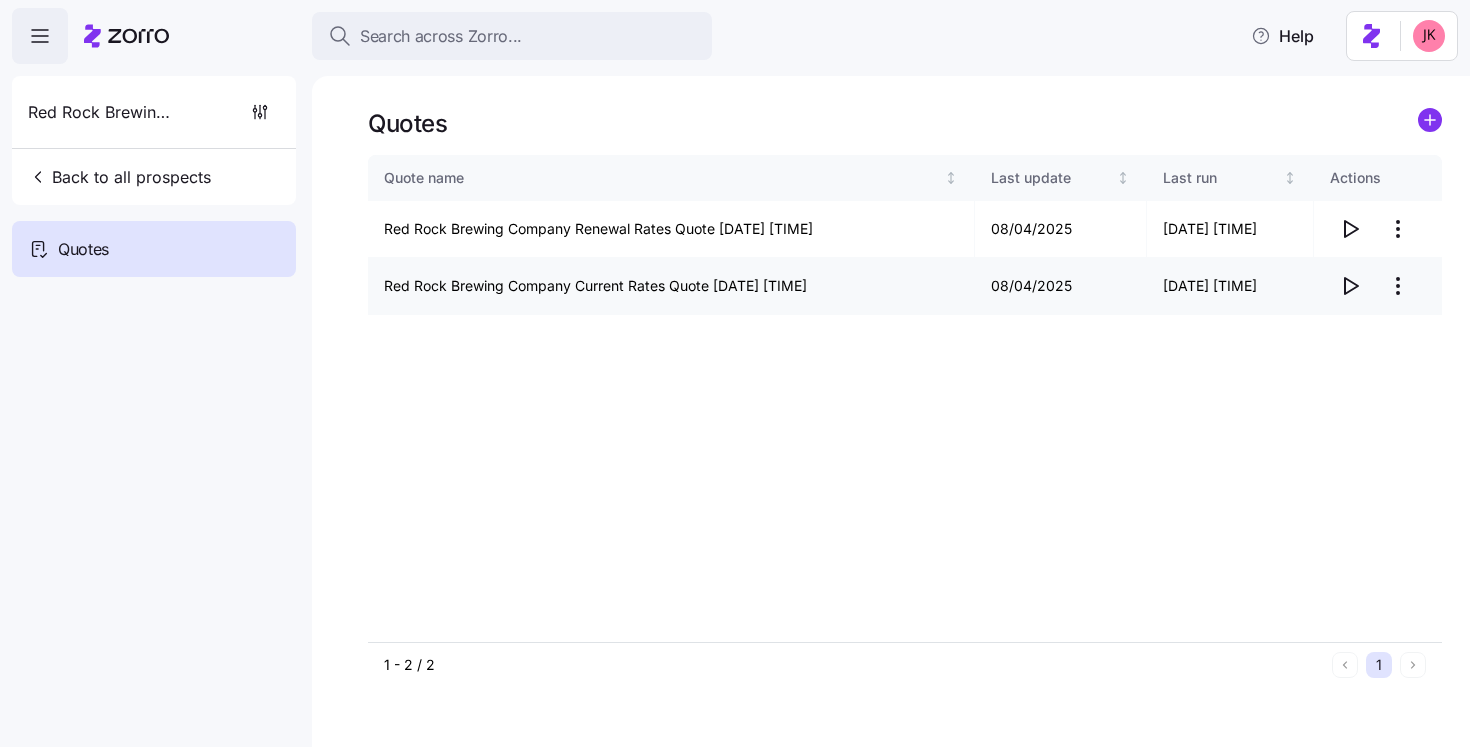 click 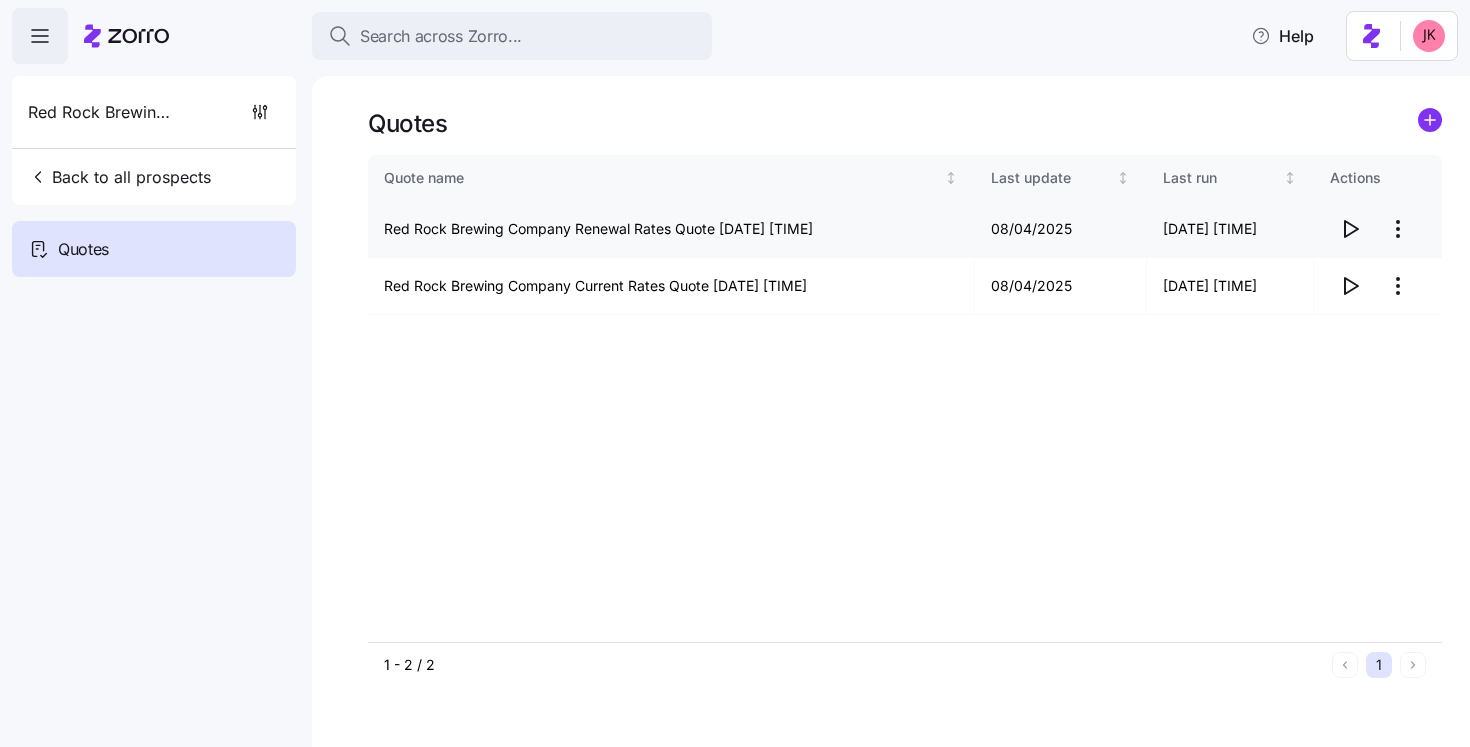 click 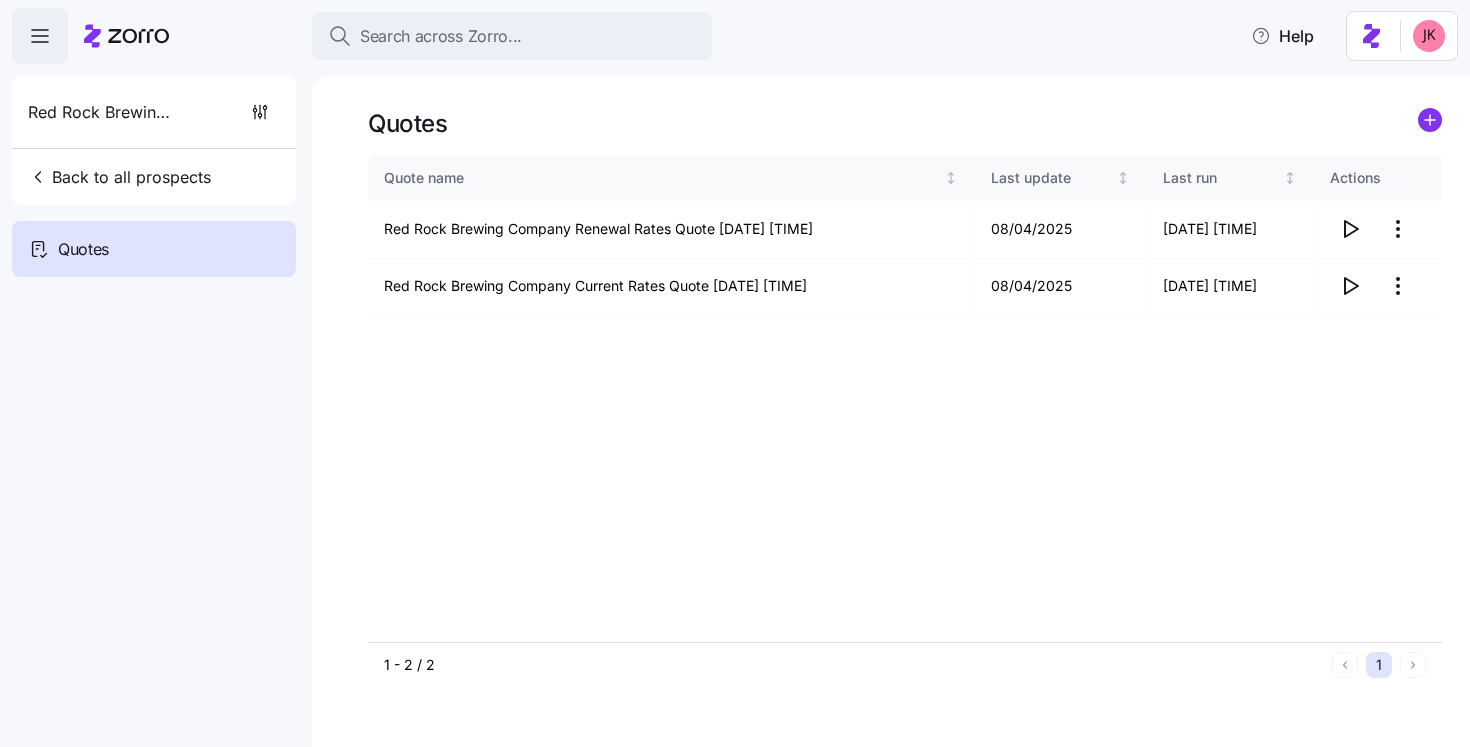 click 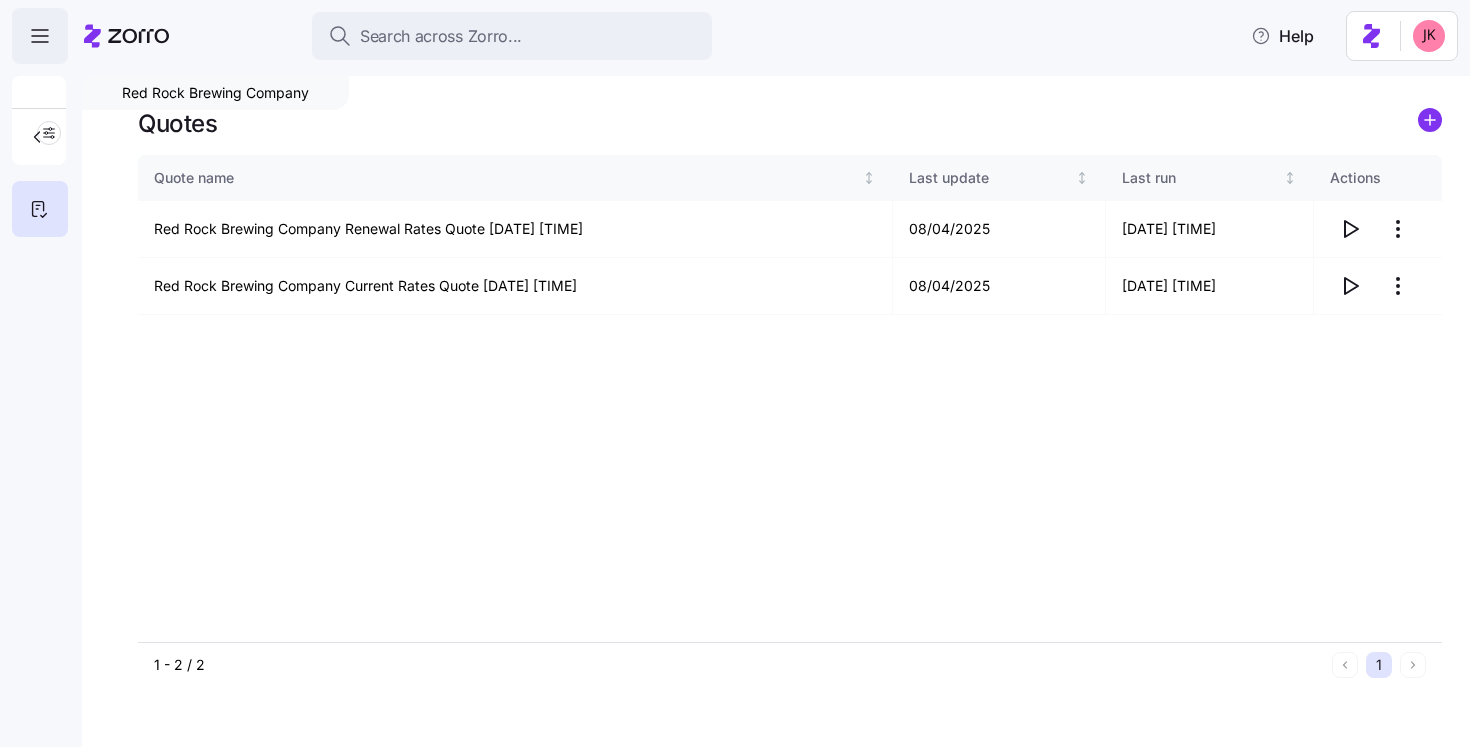 click 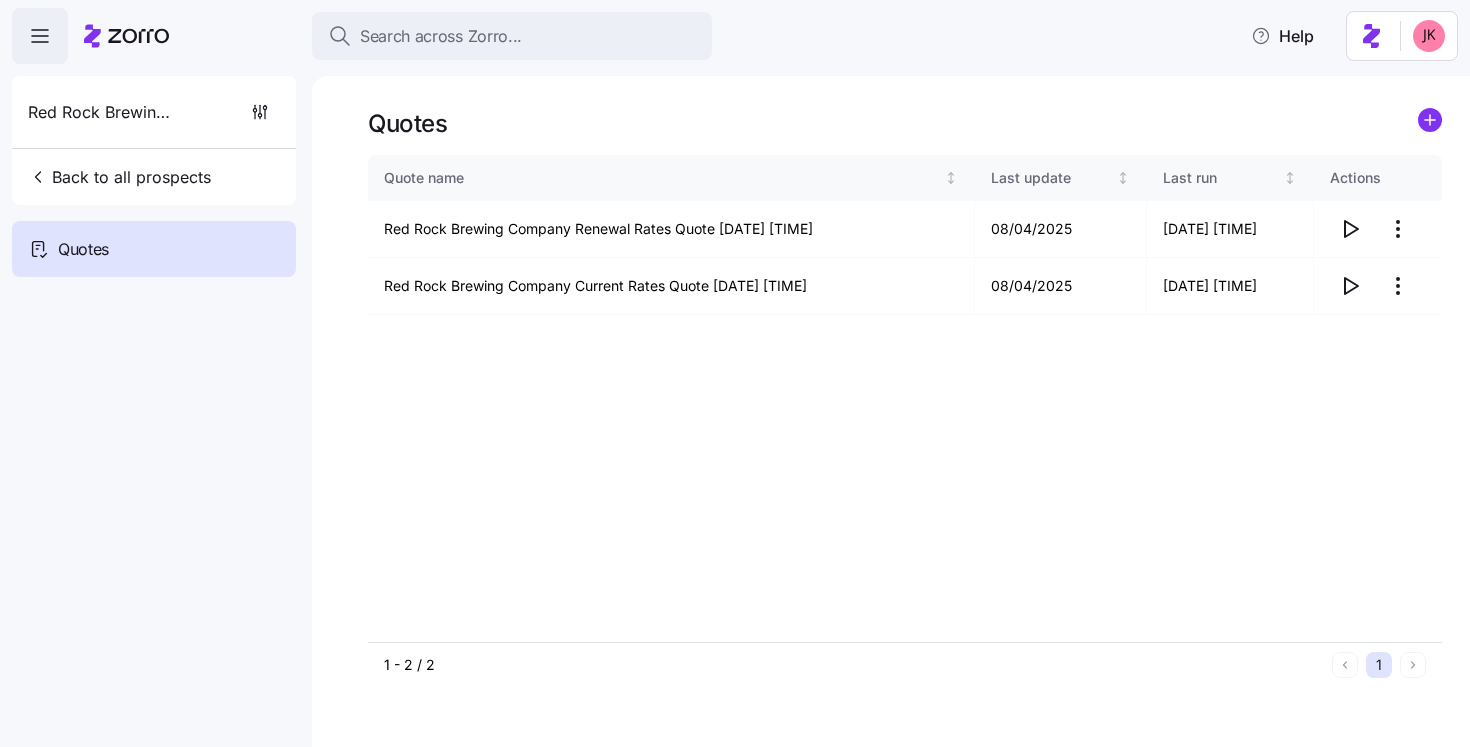 click at bounding box center [40, 36] 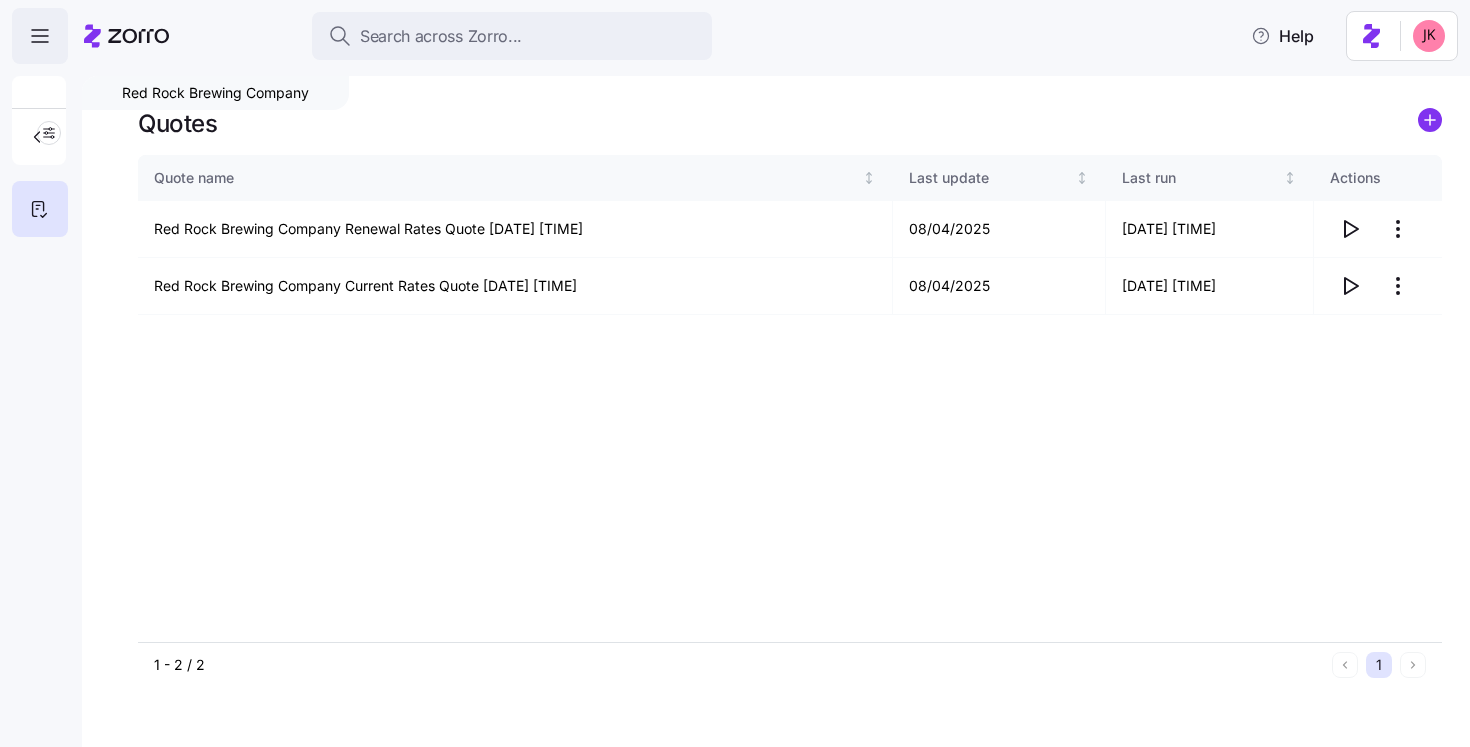 click at bounding box center (40, 36) 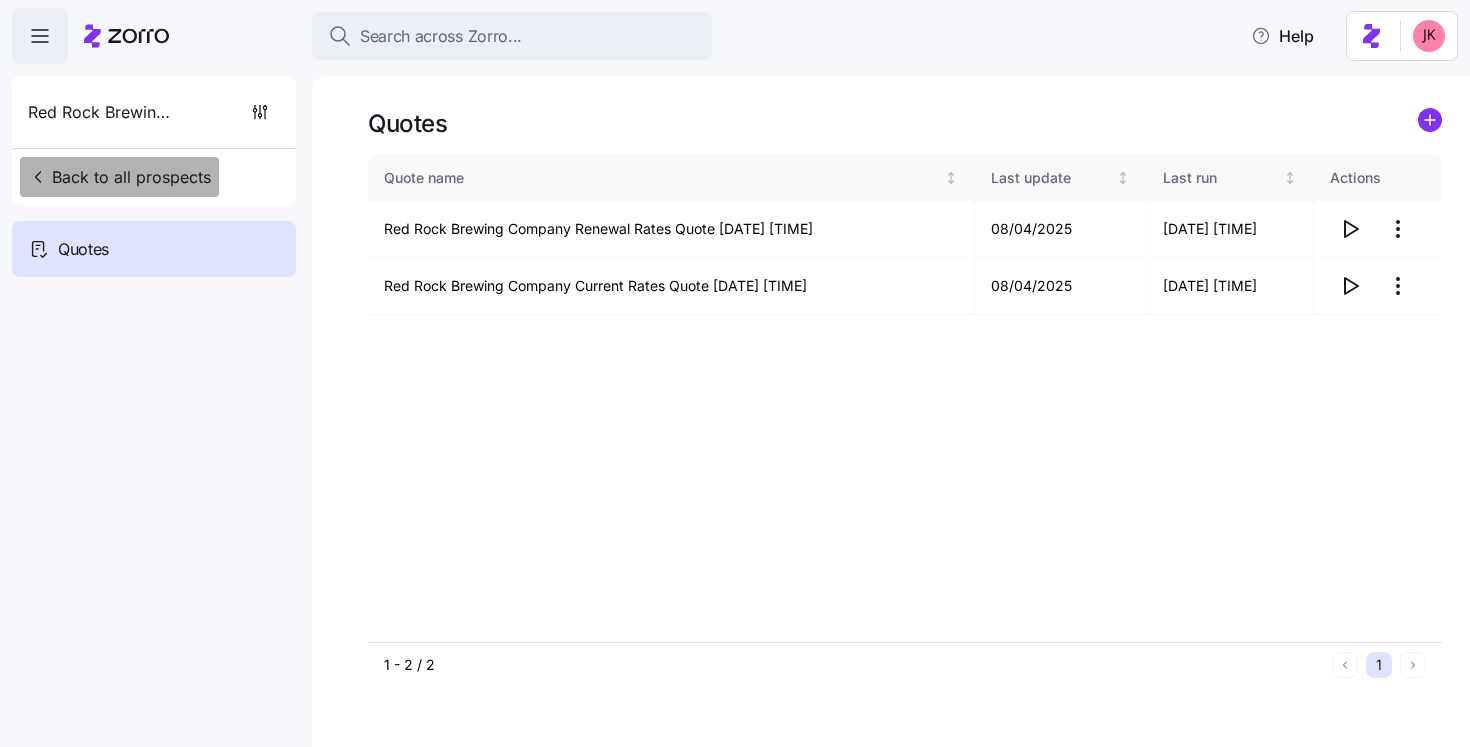 click on "Back to all prospects" at bounding box center [119, 177] 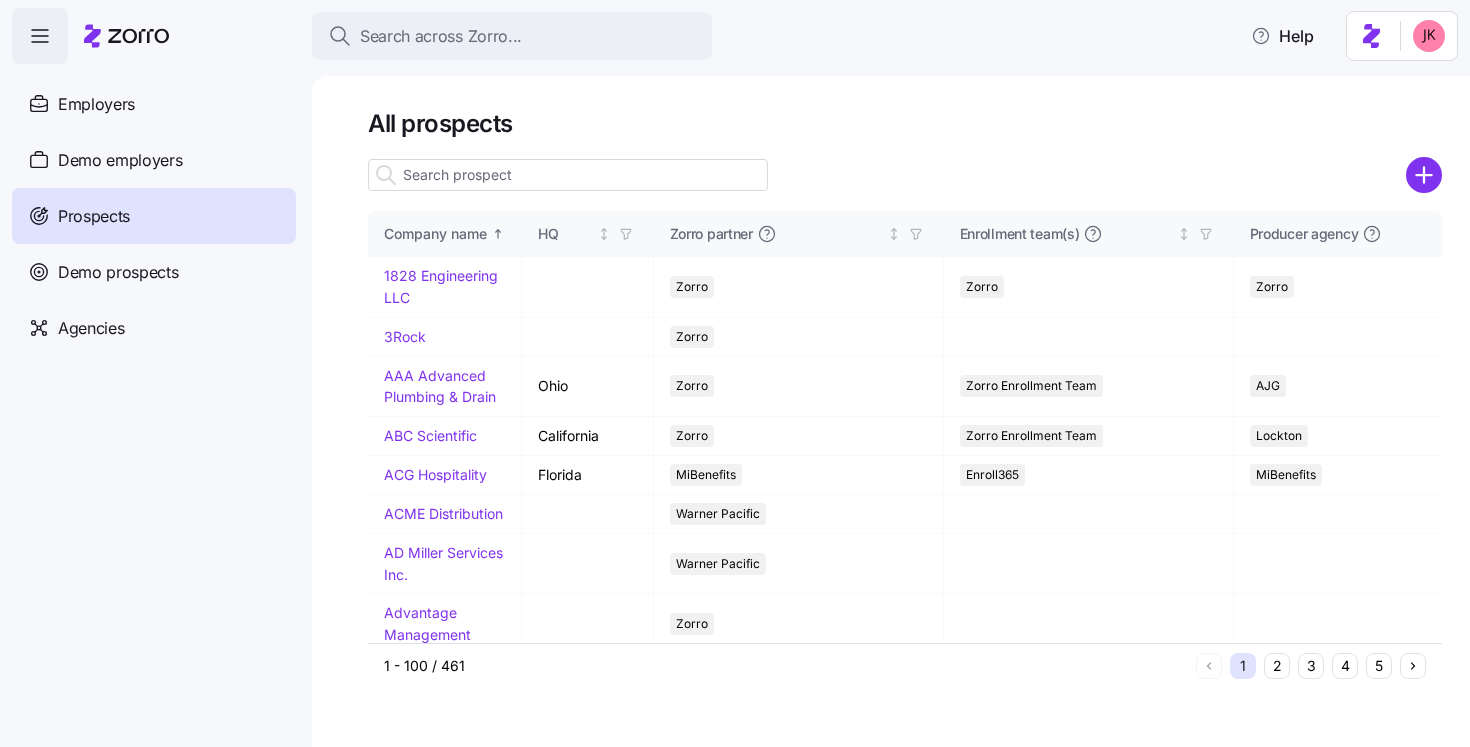 click 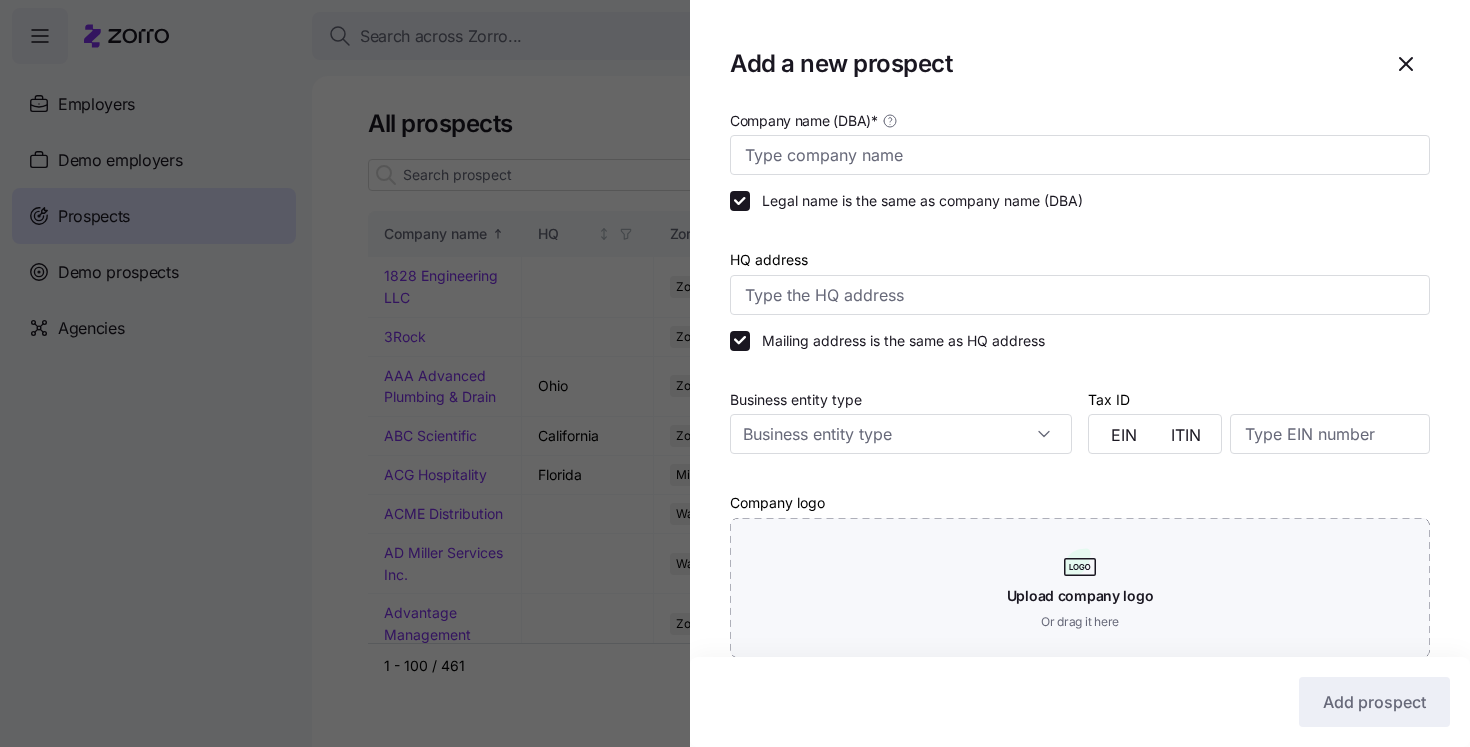 scroll, scrollTop: 758, scrollLeft: 0, axis: vertical 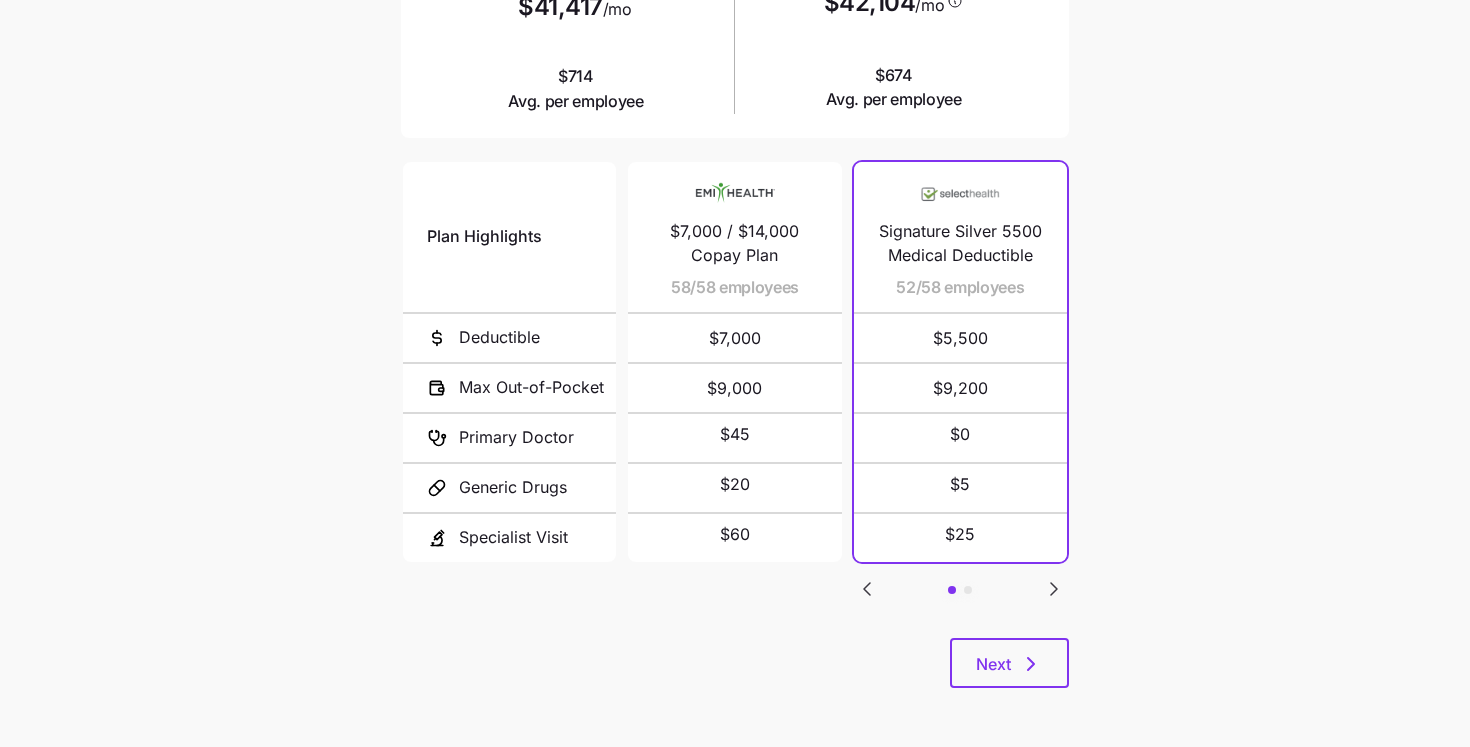 click 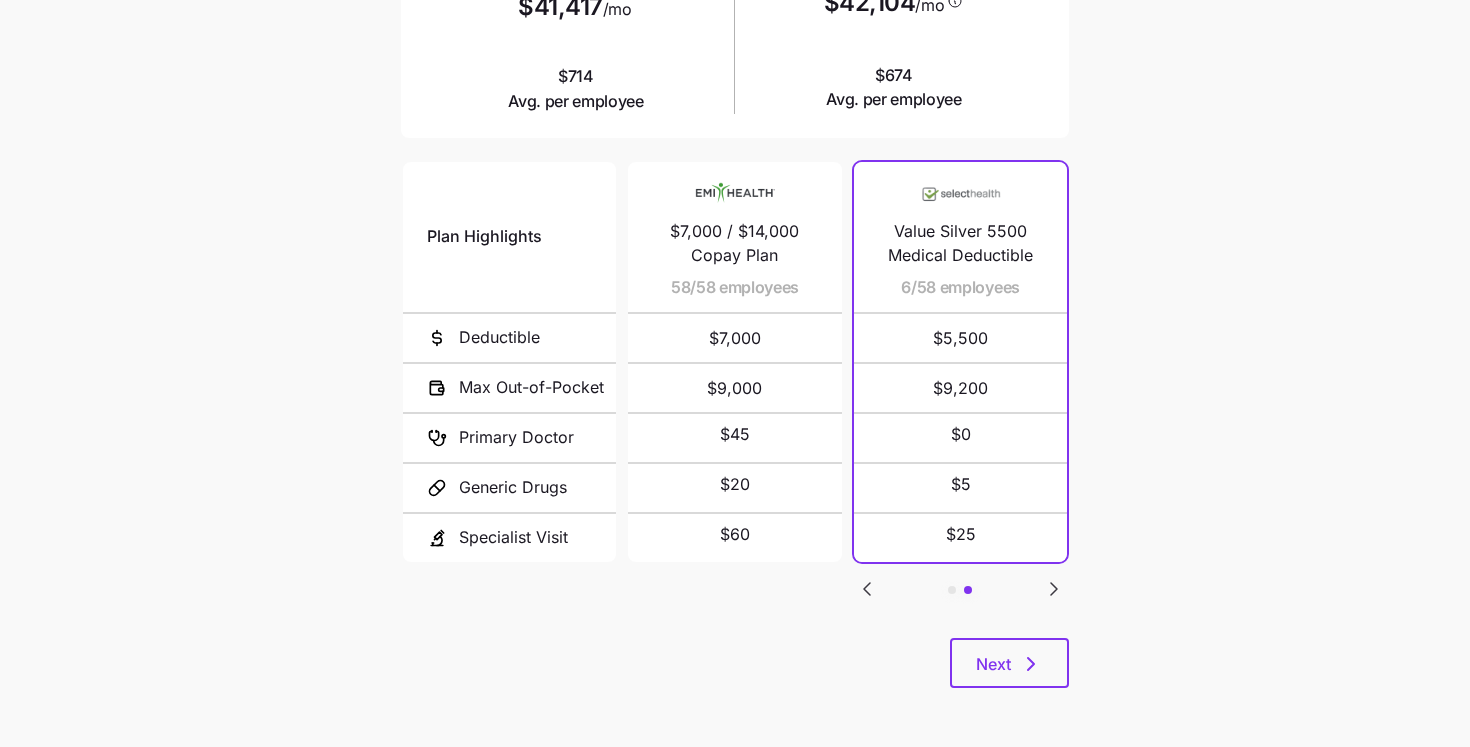 click 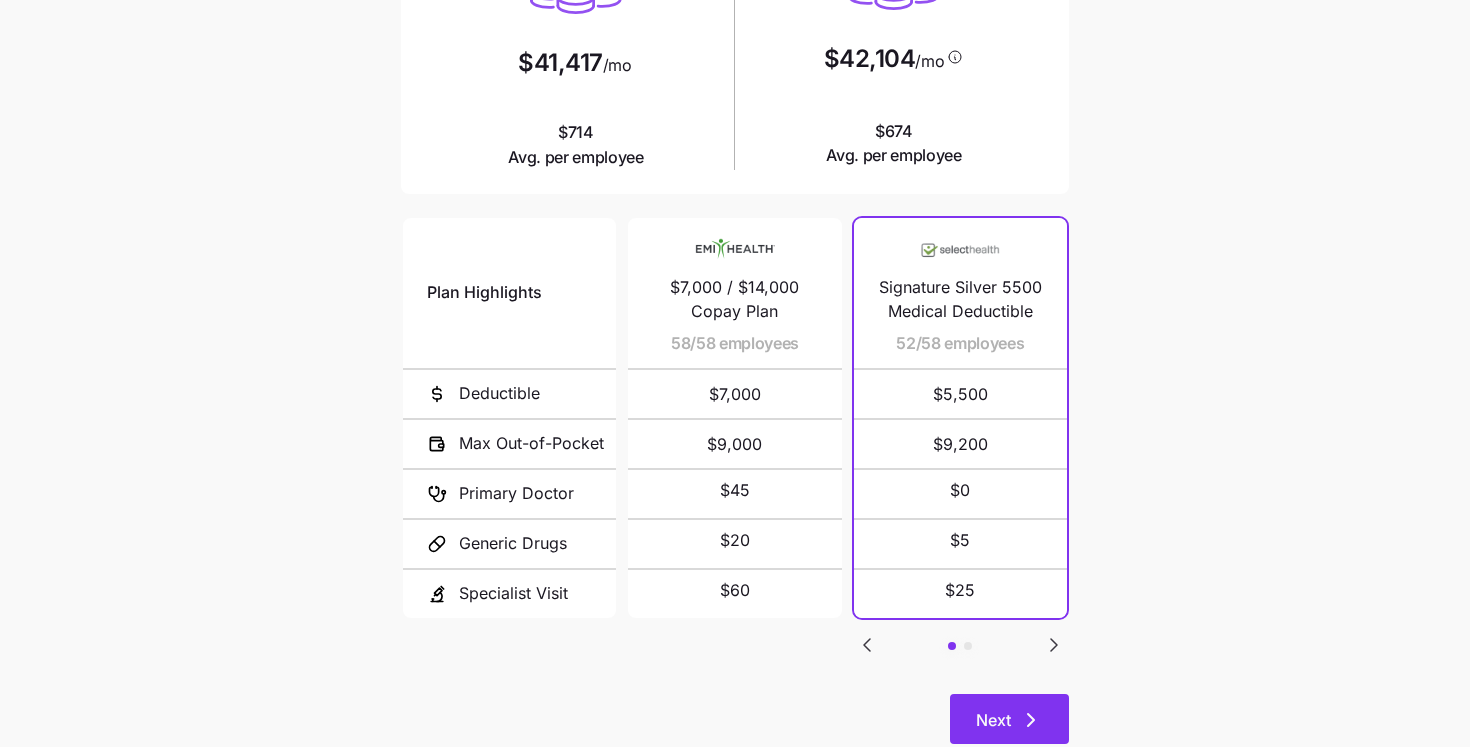 scroll, scrollTop: 344, scrollLeft: 0, axis: vertical 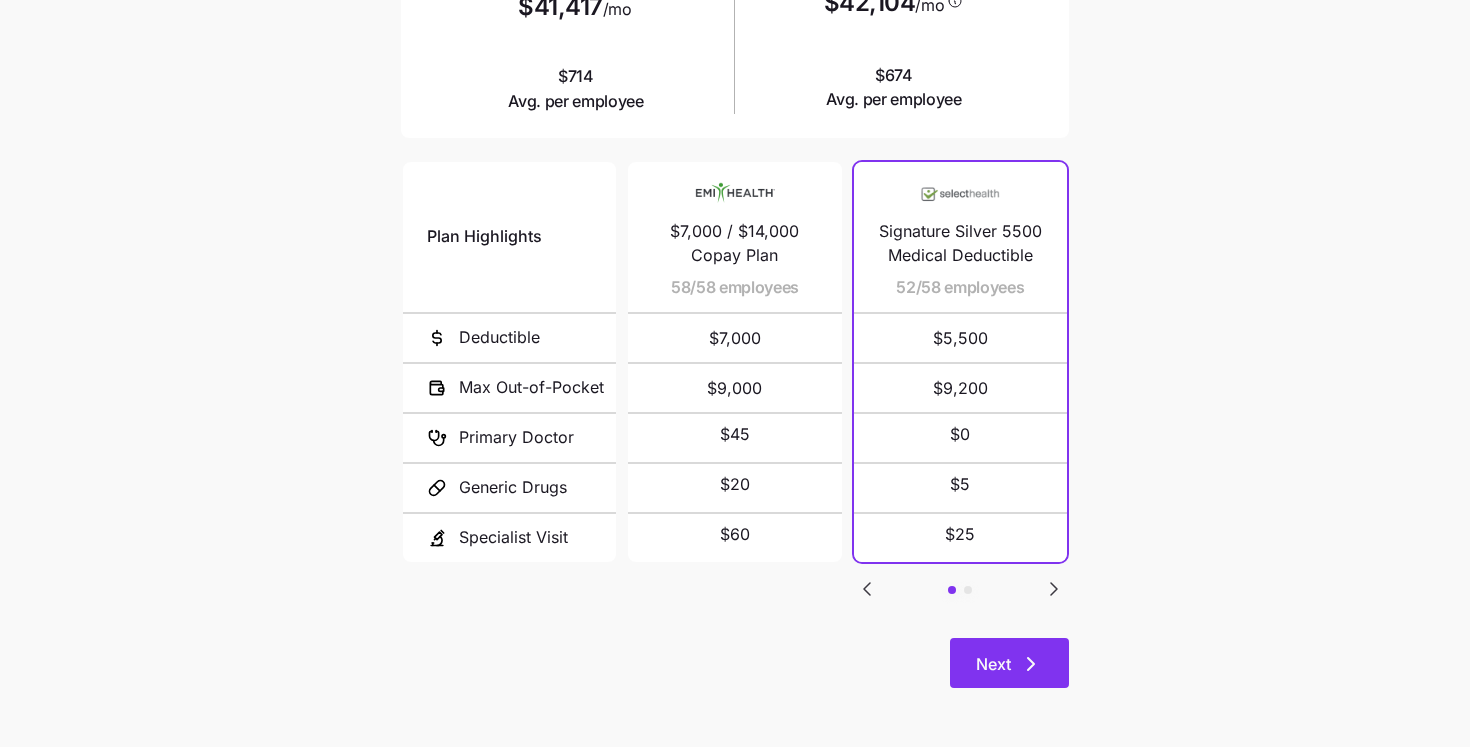 click on "Next" at bounding box center (1009, 663) 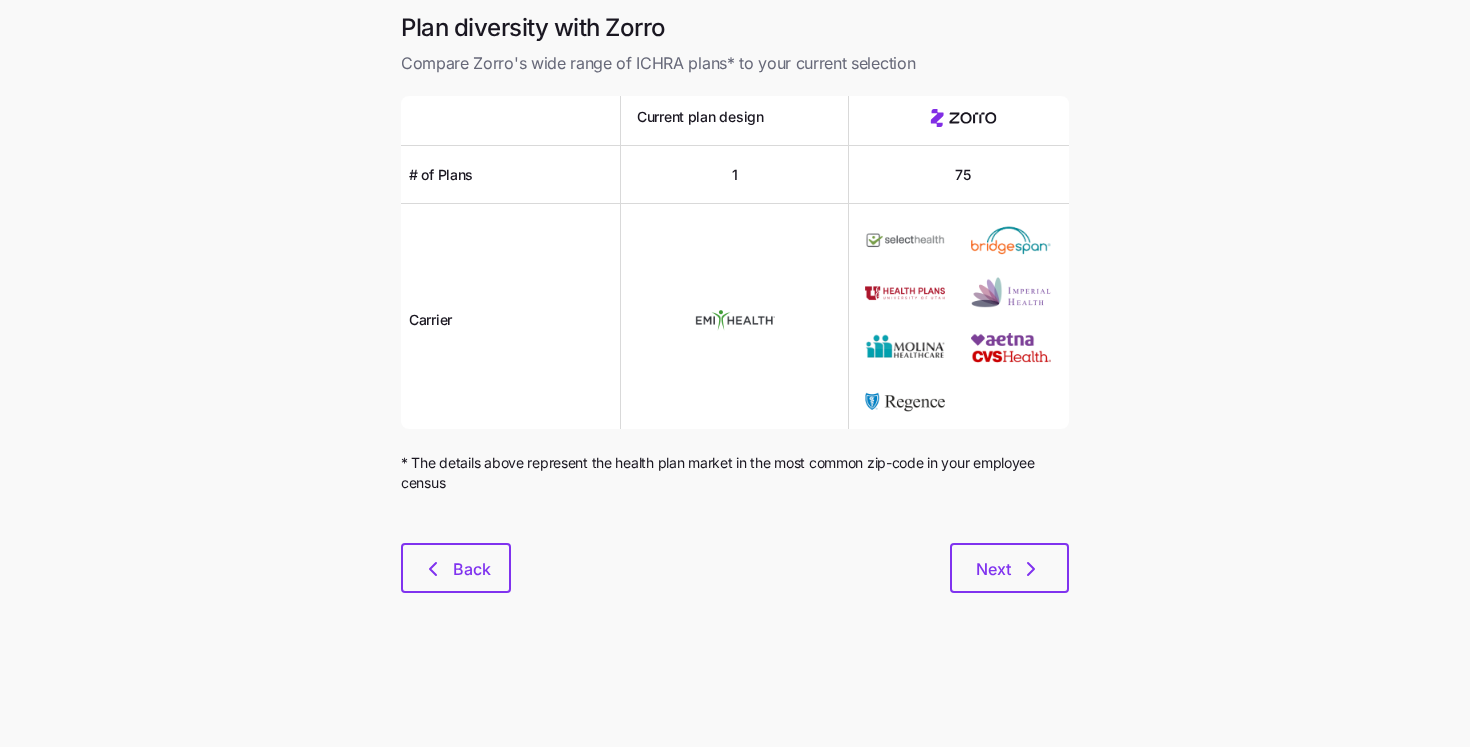 scroll, scrollTop: 0, scrollLeft: 0, axis: both 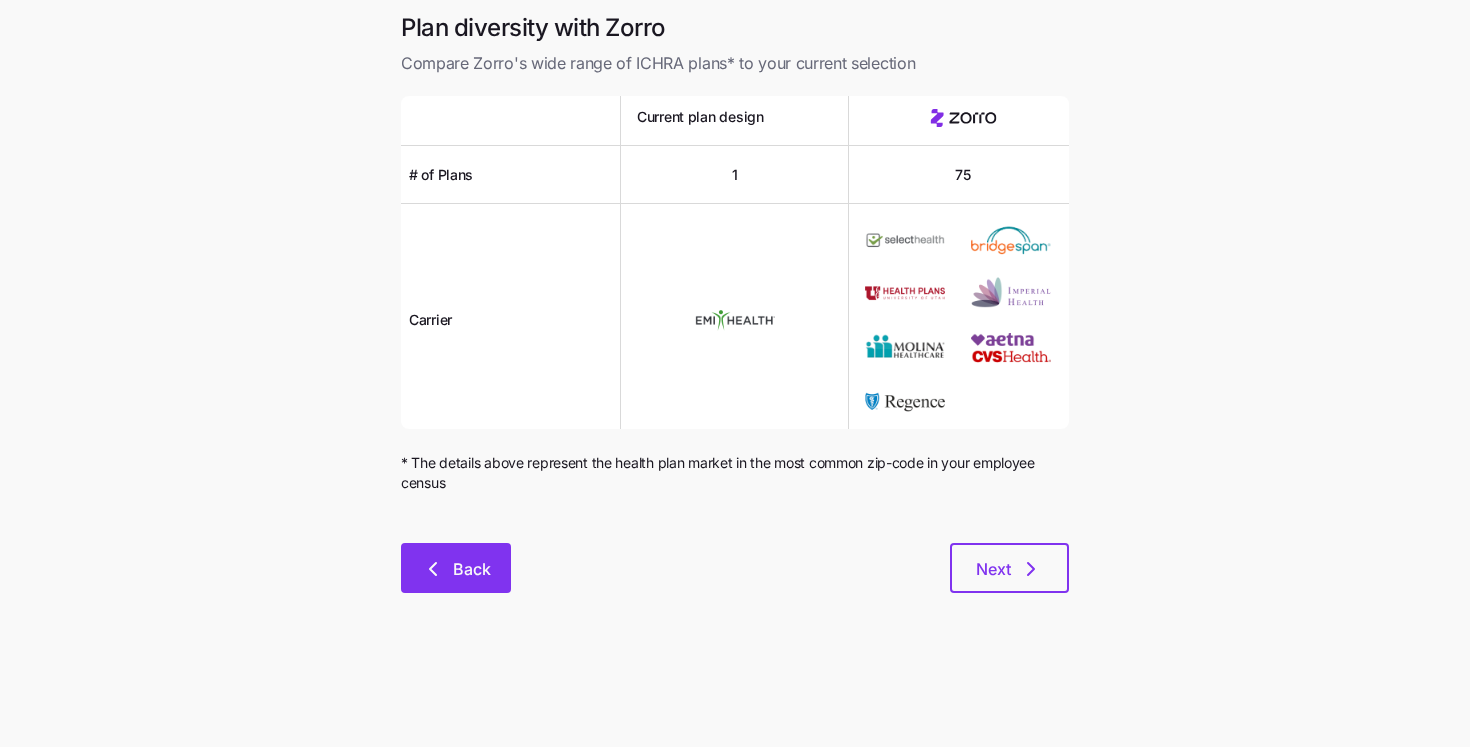 click on "Back" at bounding box center (472, 569) 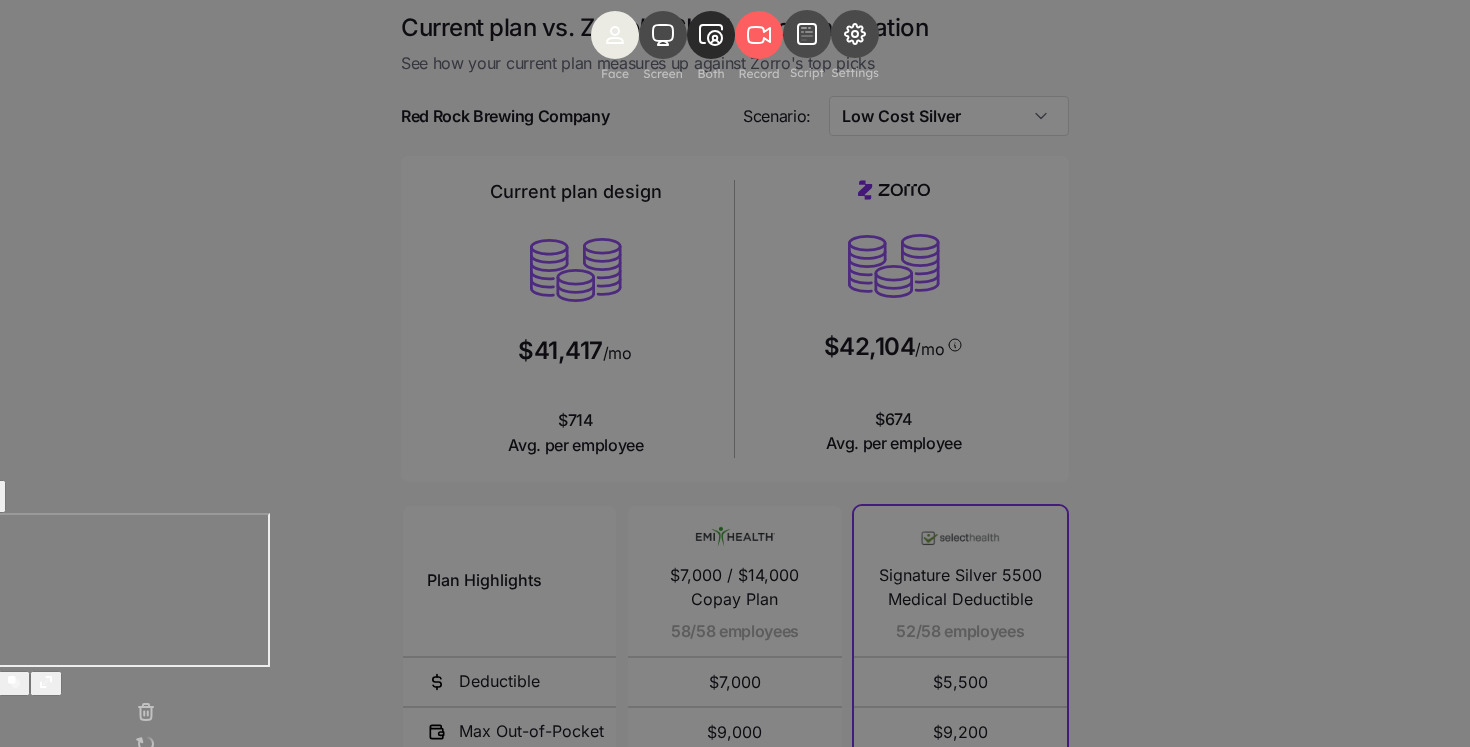 click 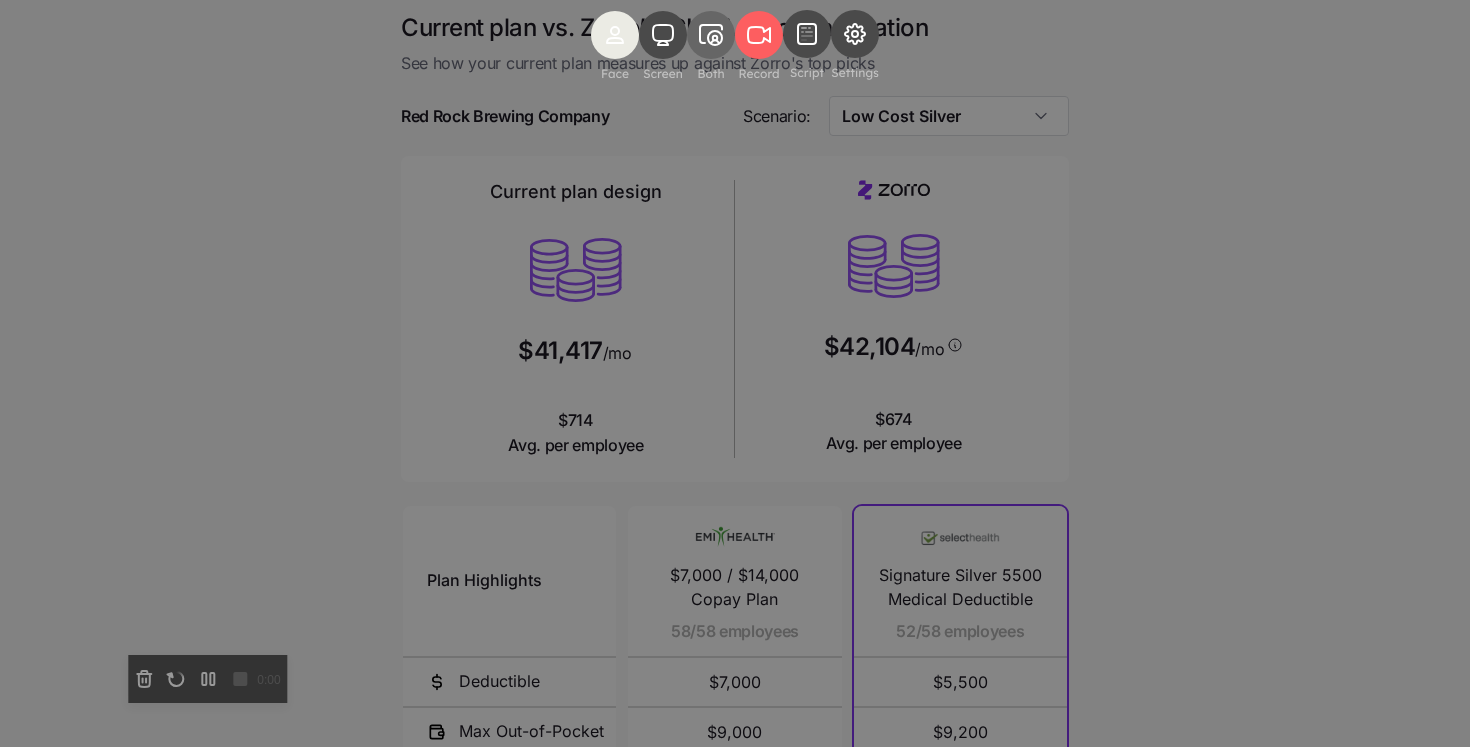 click 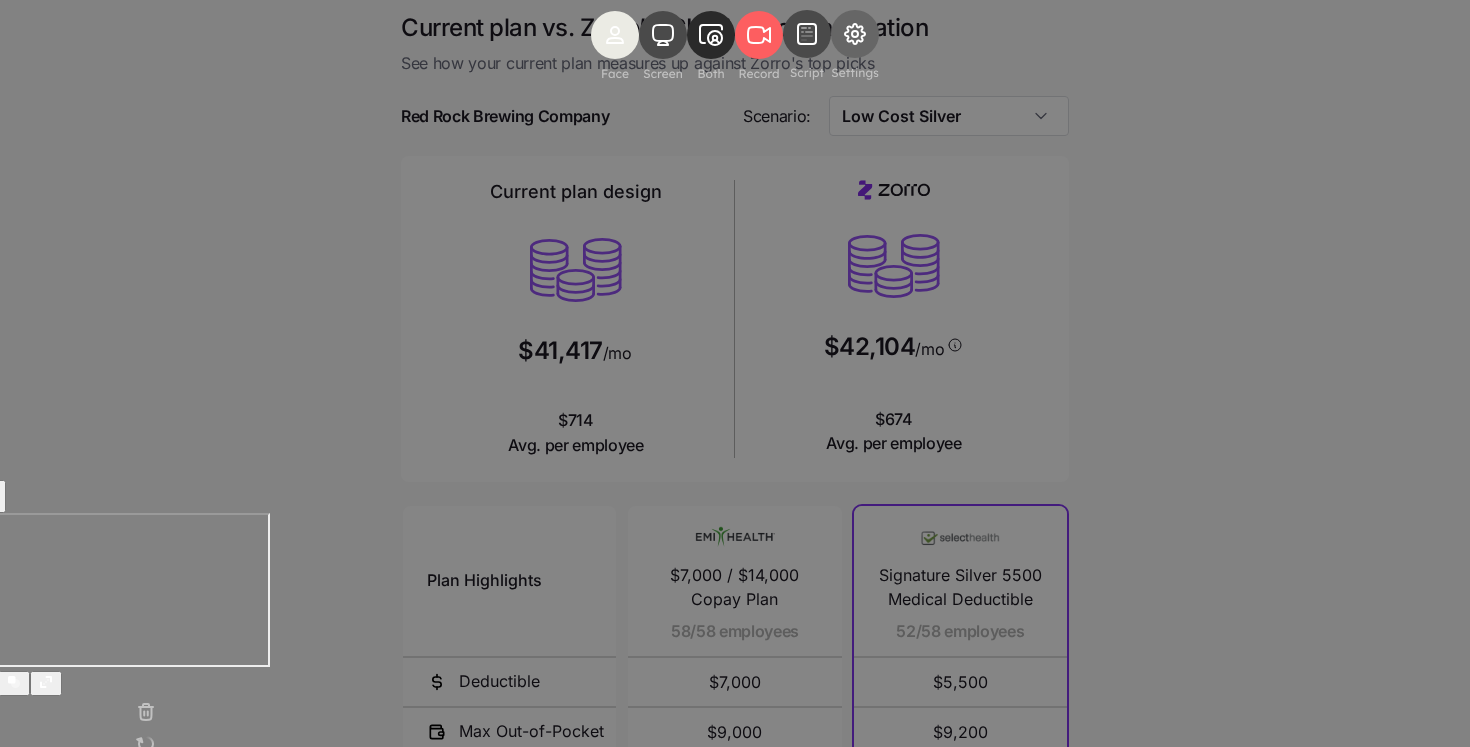 click 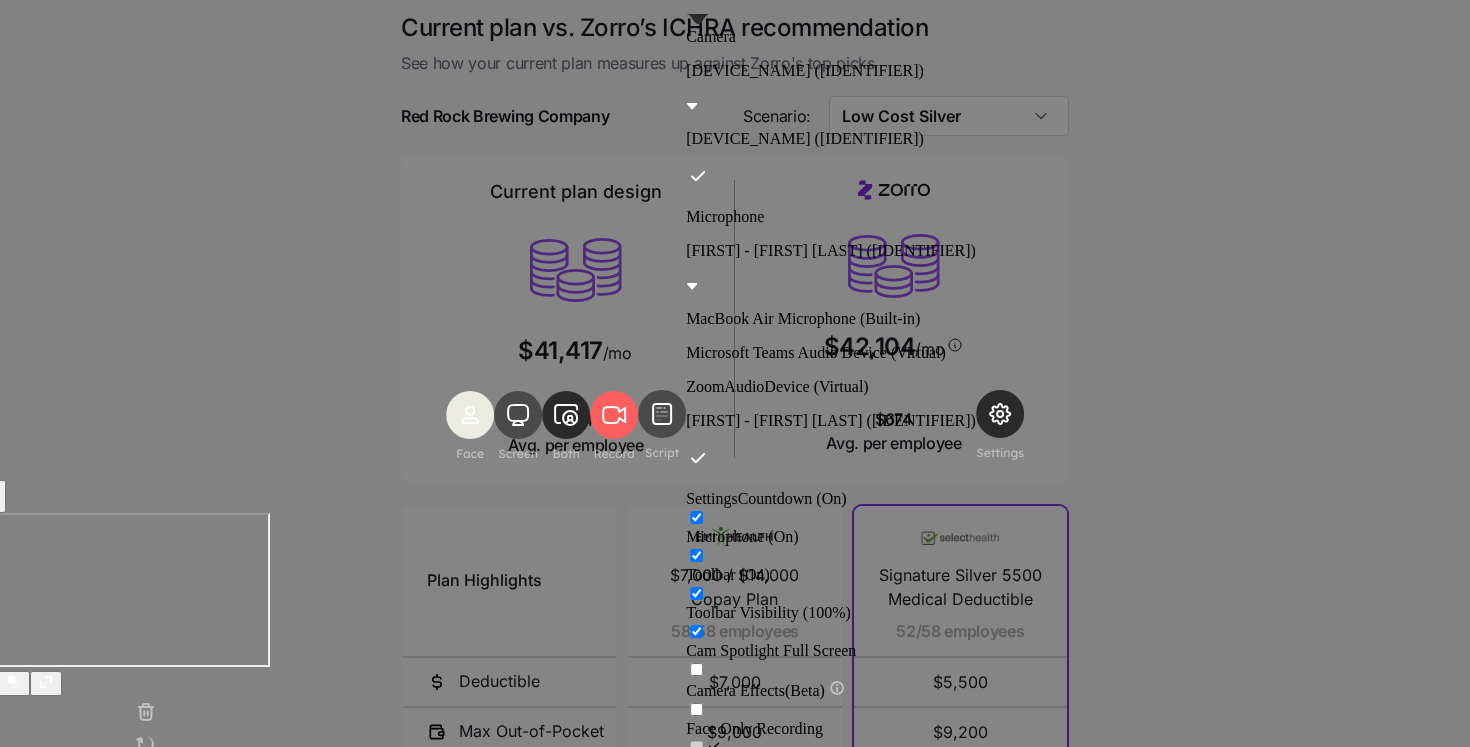 click on "Reload Extension  (v1.4.47)" at bounding box center (772, 831) 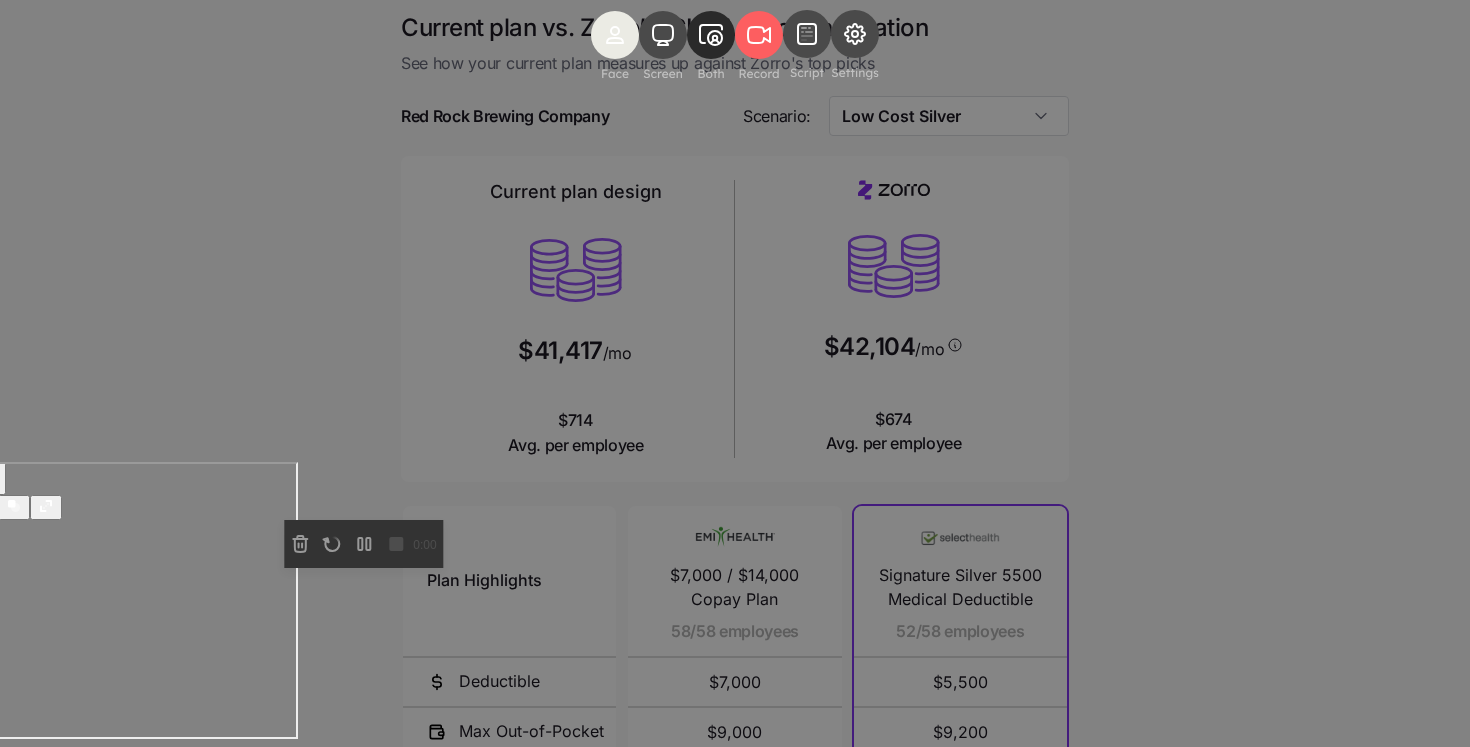 click 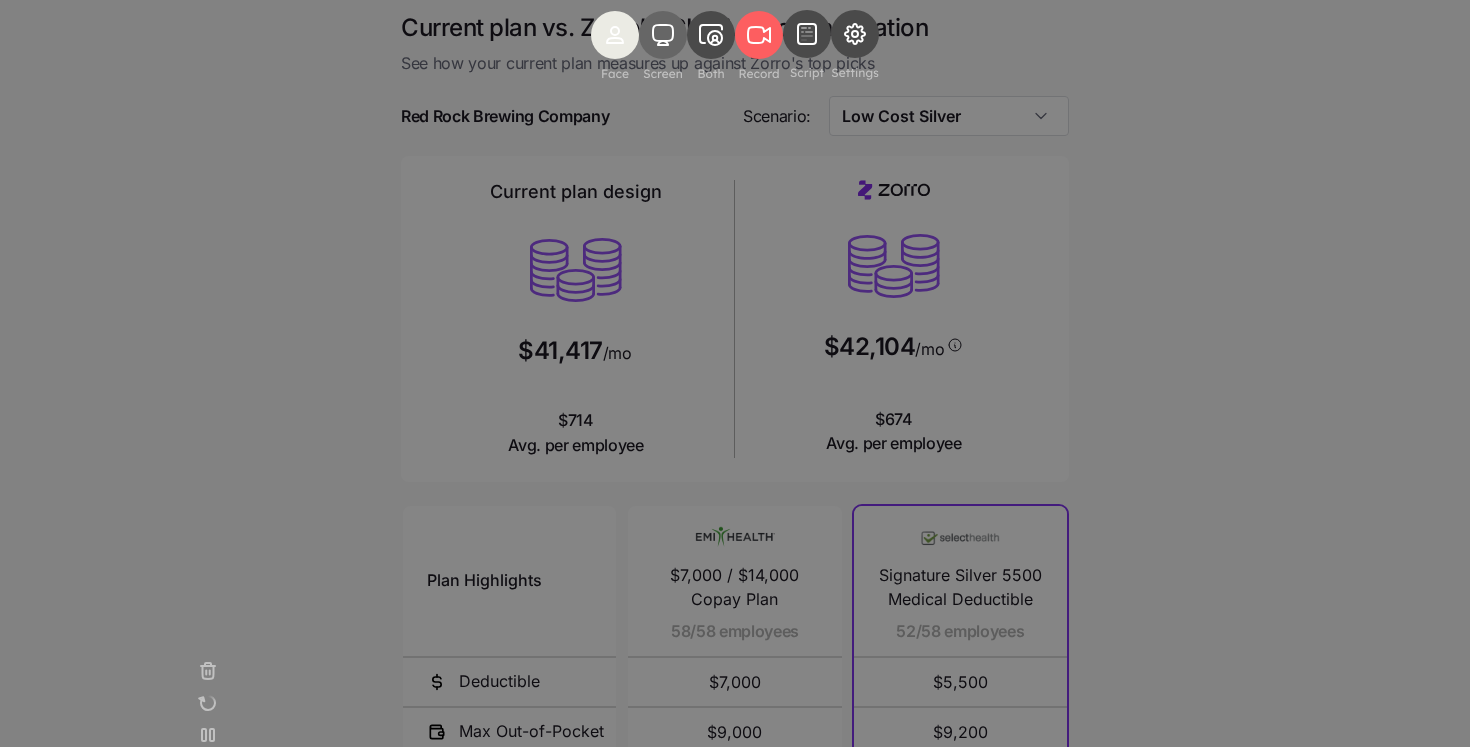 click 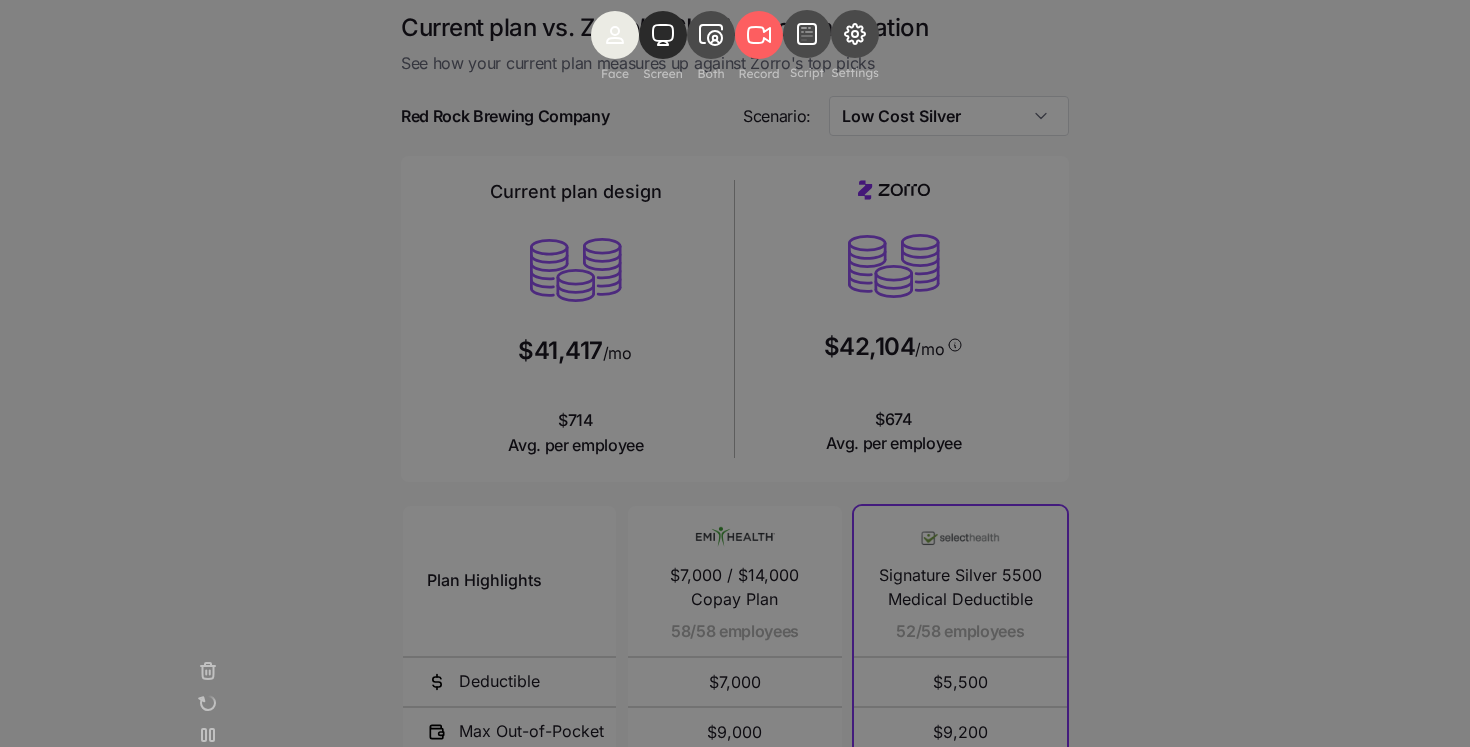 click 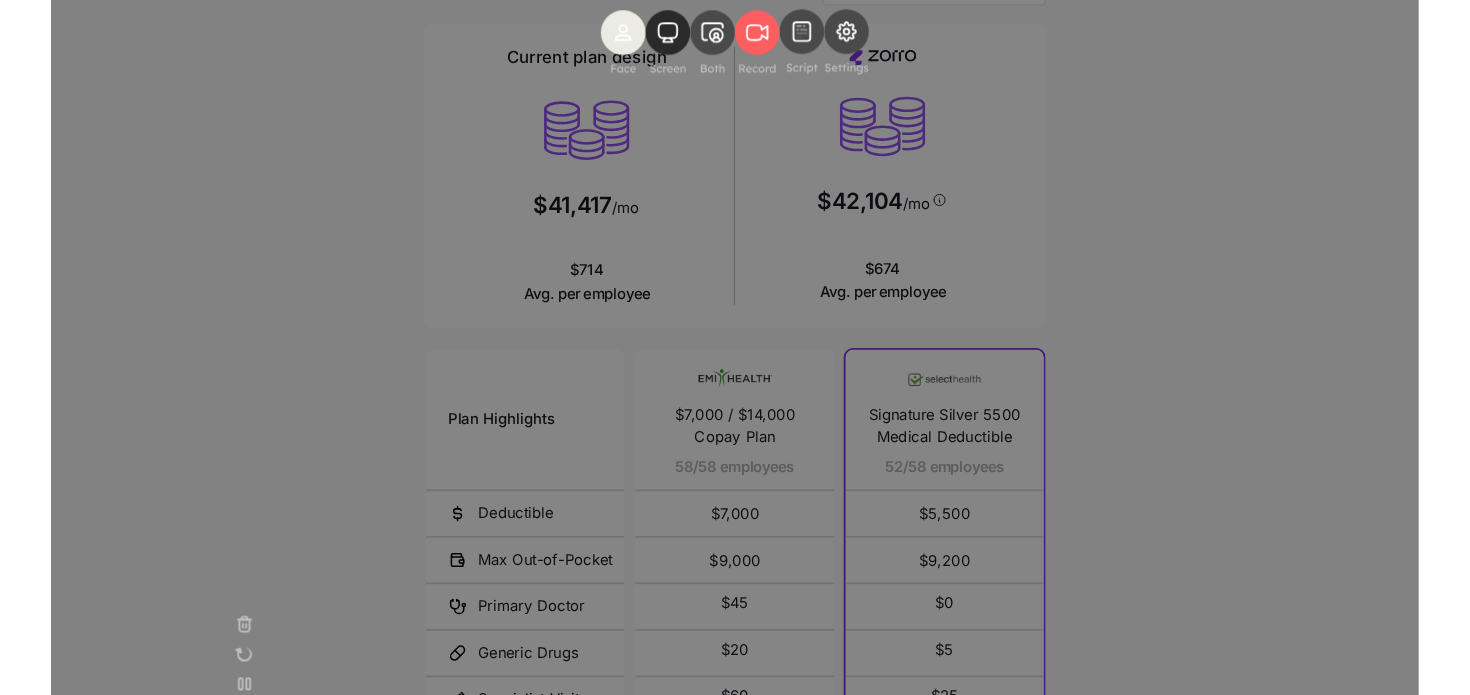 scroll, scrollTop: 0, scrollLeft: 0, axis: both 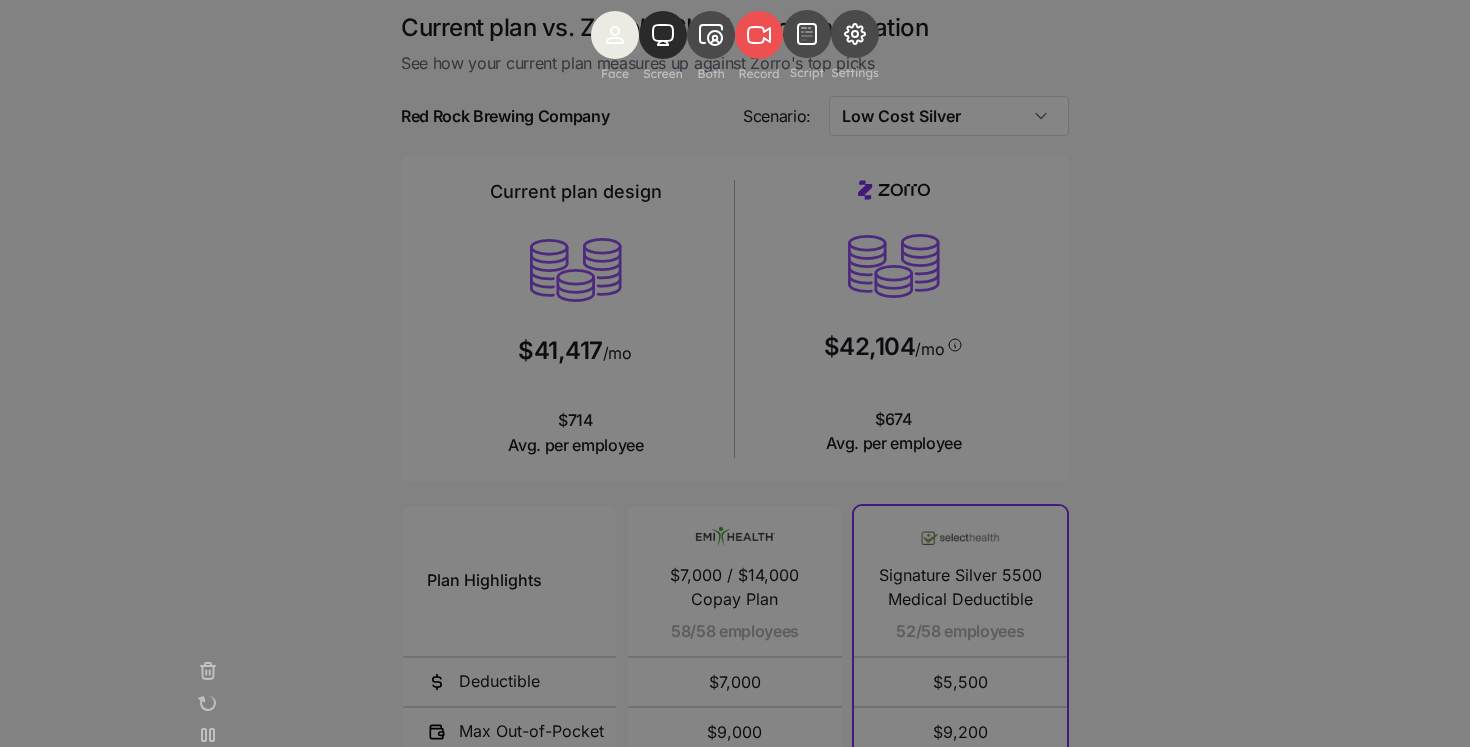 click 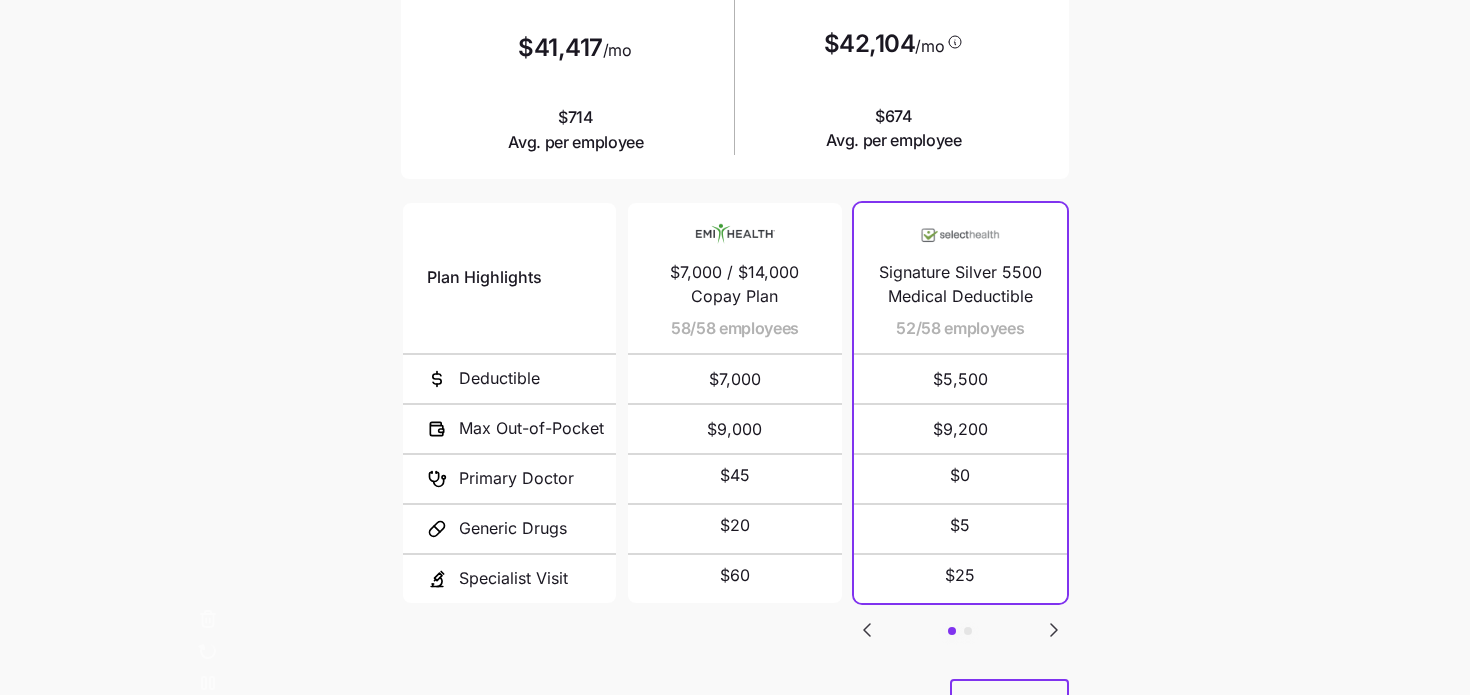scroll, scrollTop: 304, scrollLeft: 0, axis: vertical 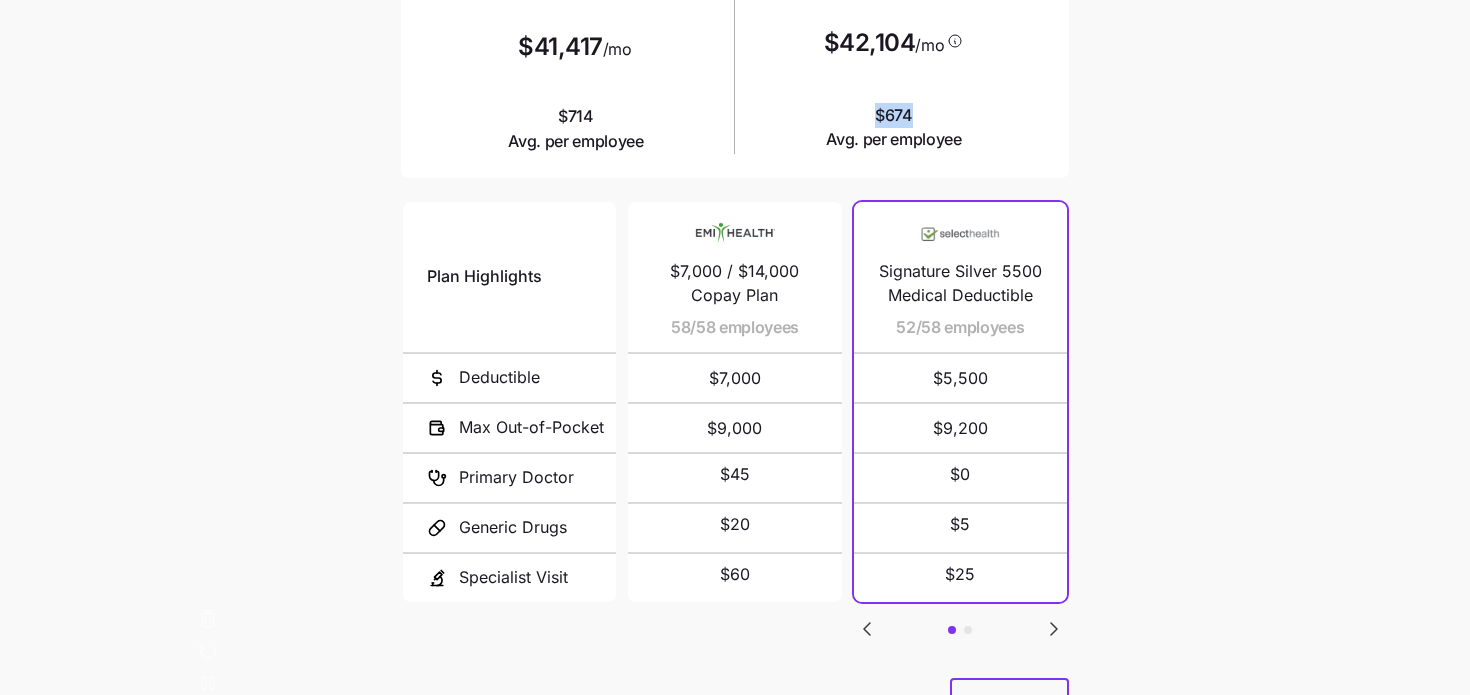 drag, startPoint x: 873, startPoint y: 116, endPoint x: 918, endPoint y: 121, distance: 45.276924 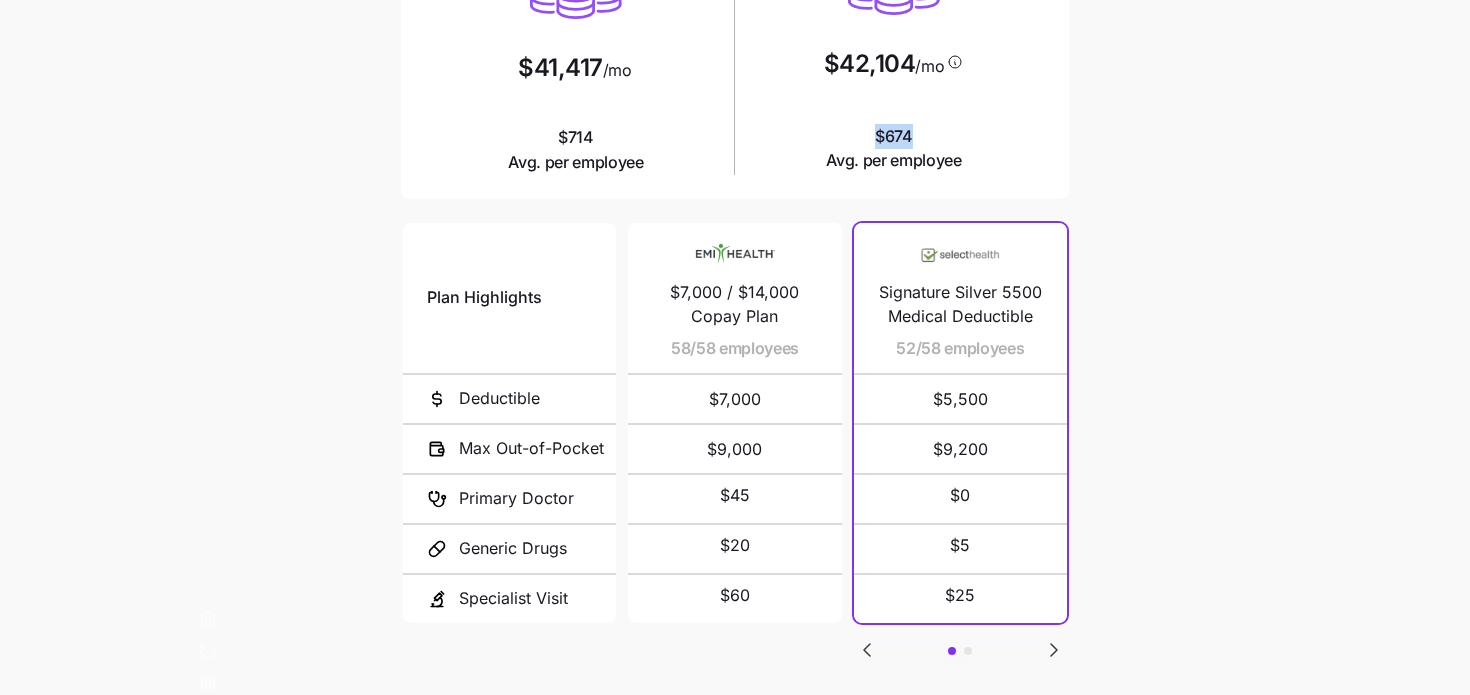 scroll, scrollTop: 288, scrollLeft: 0, axis: vertical 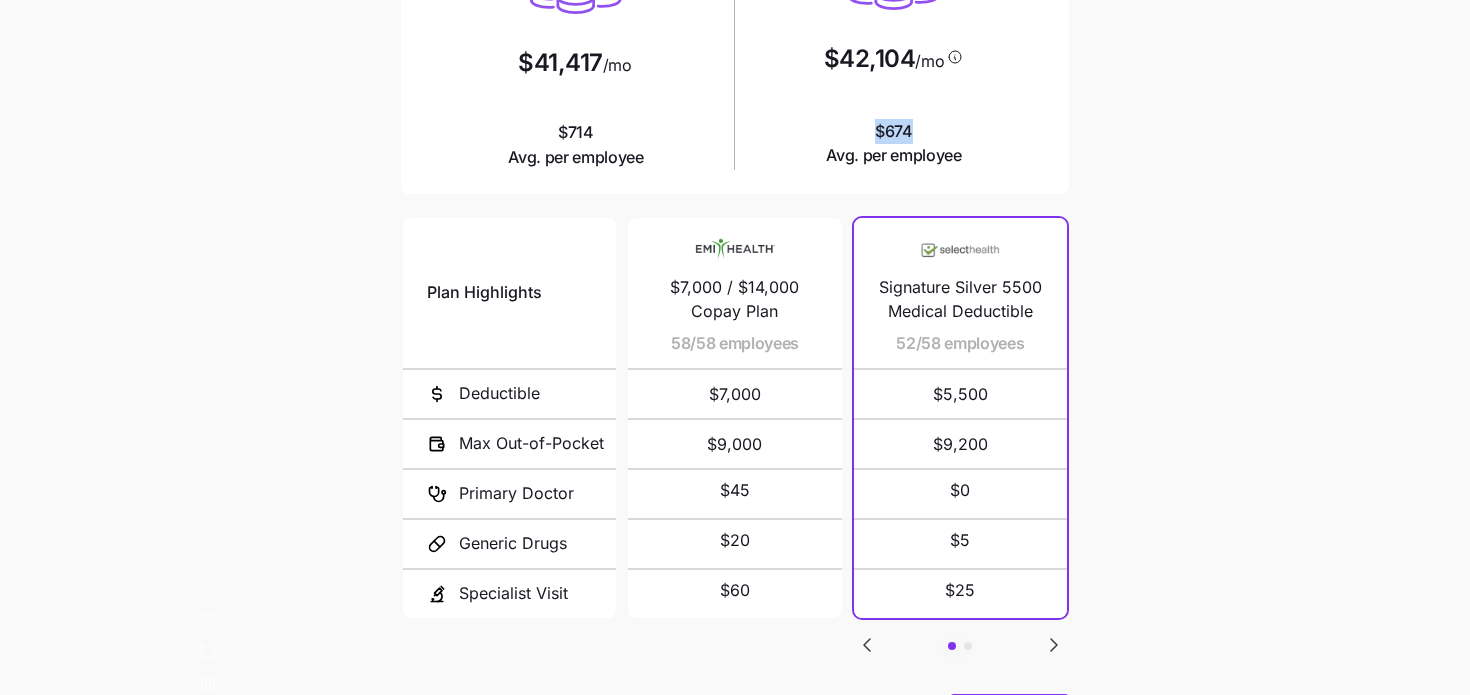 click 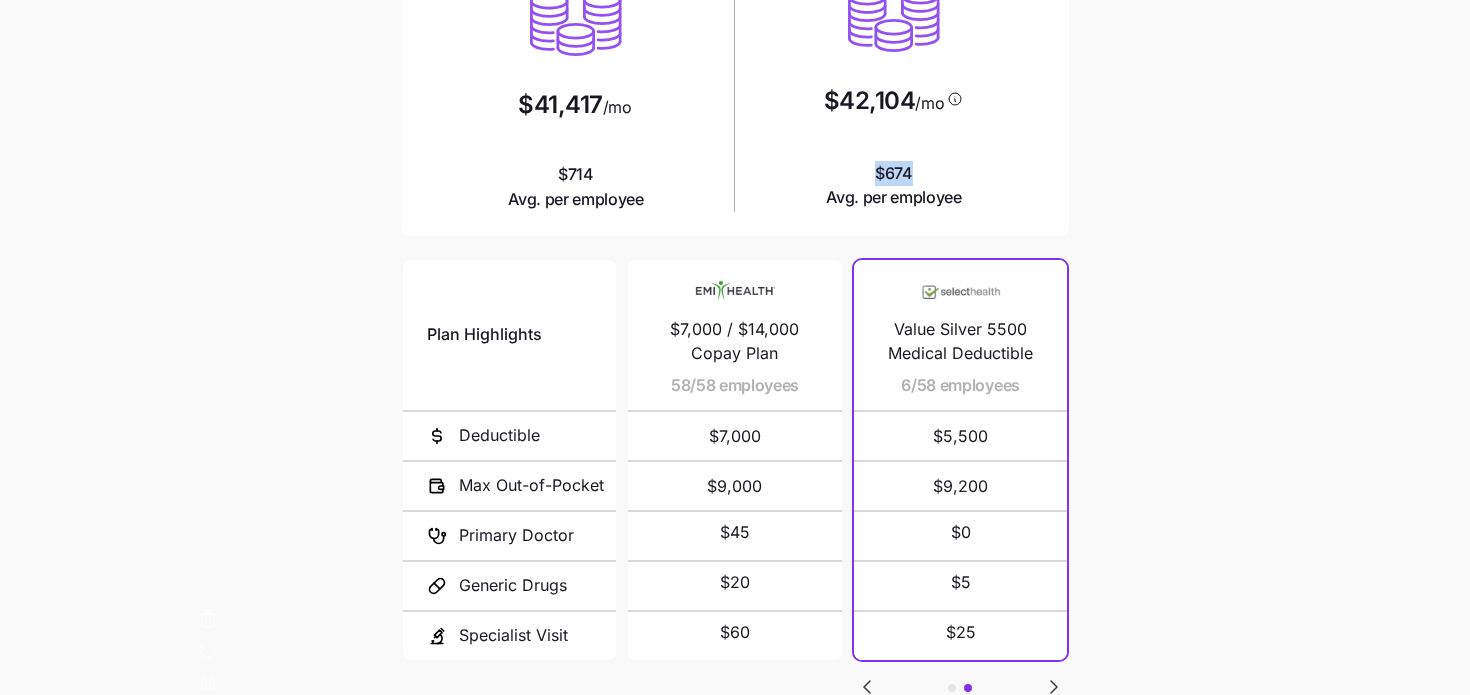 scroll, scrollTop: 336, scrollLeft: 0, axis: vertical 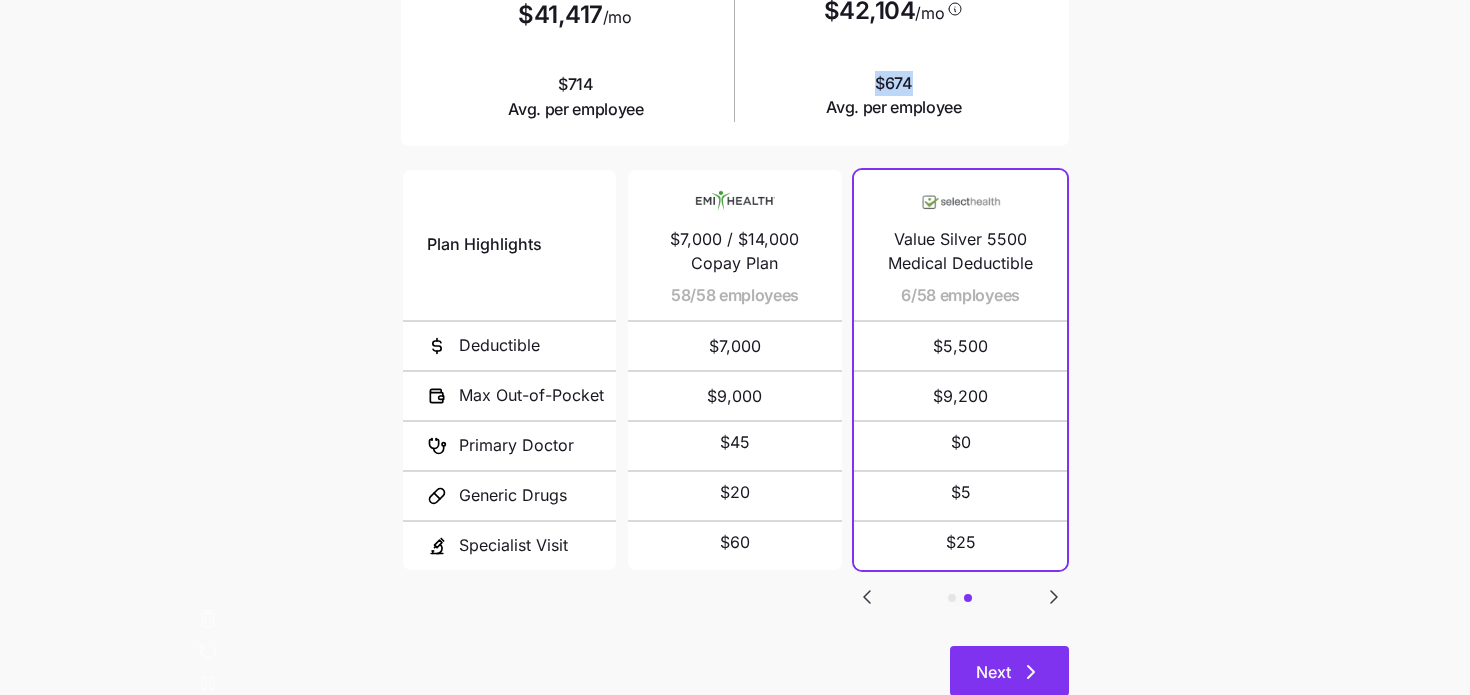 click on "Next" at bounding box center (1009, 671) 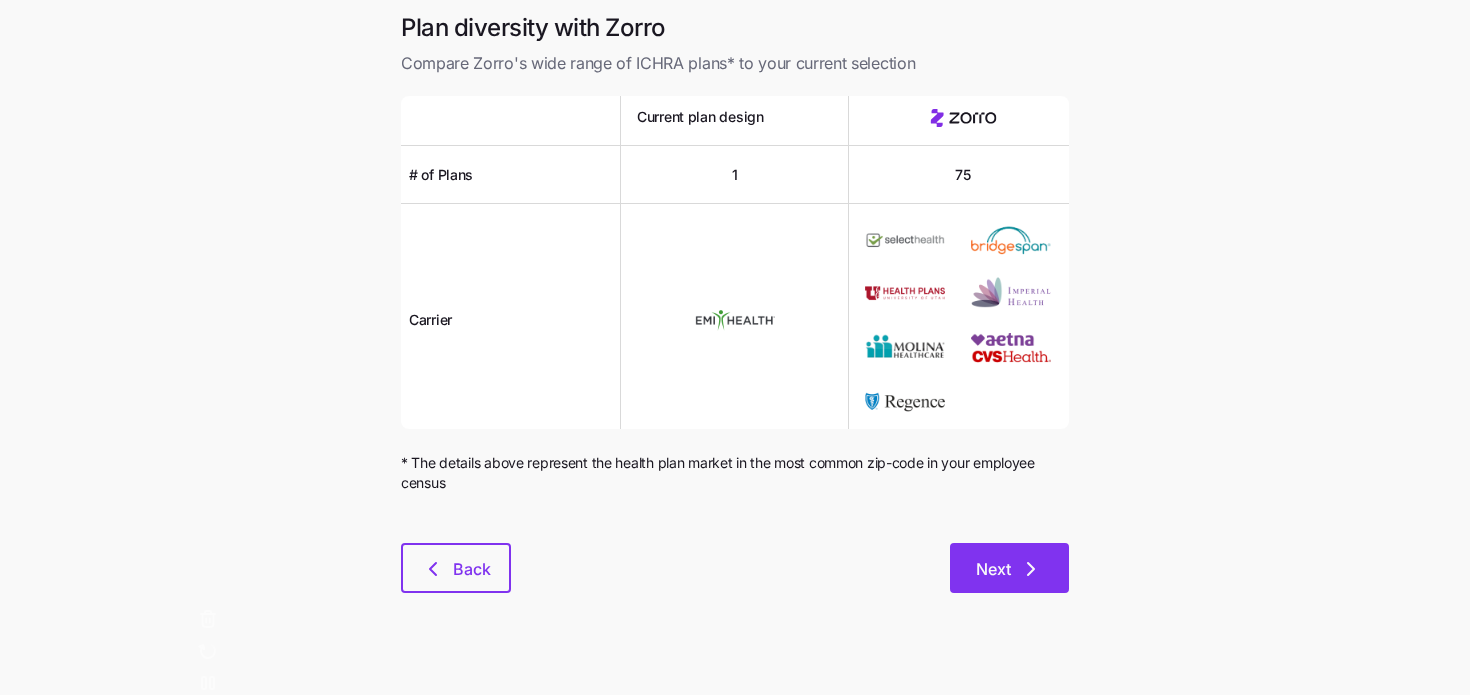 click on "Next" at bounding box center [993, 569] 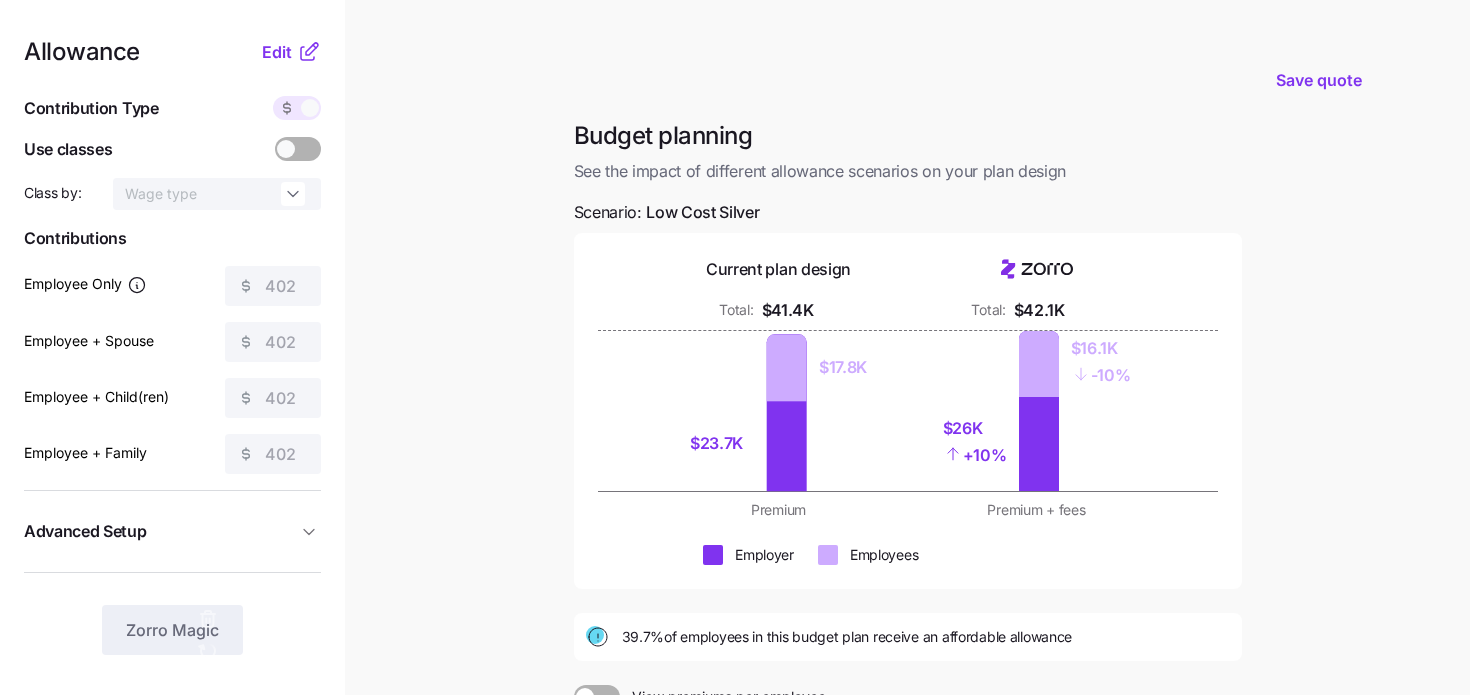 scroll, scrollTop: 70, scrollLeft: 0, axis: vertical 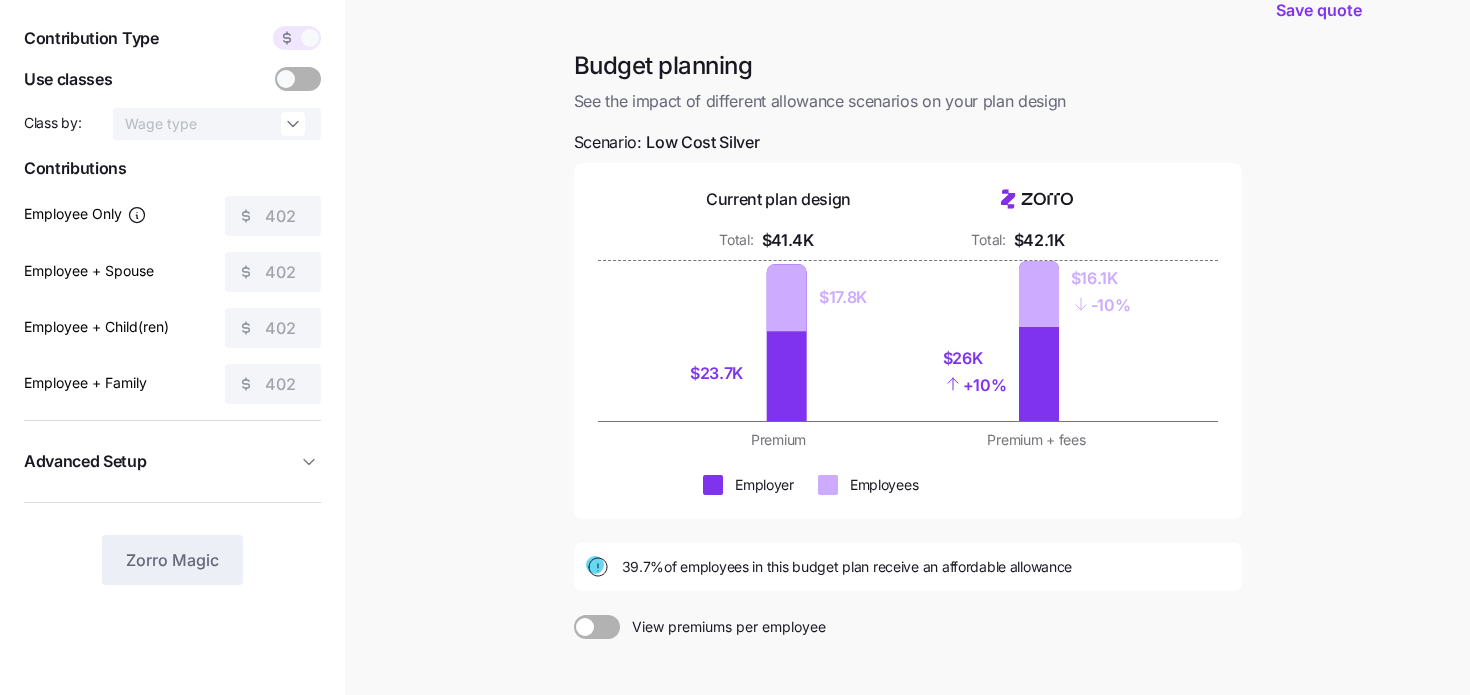 click at bounding box center [309, 79] 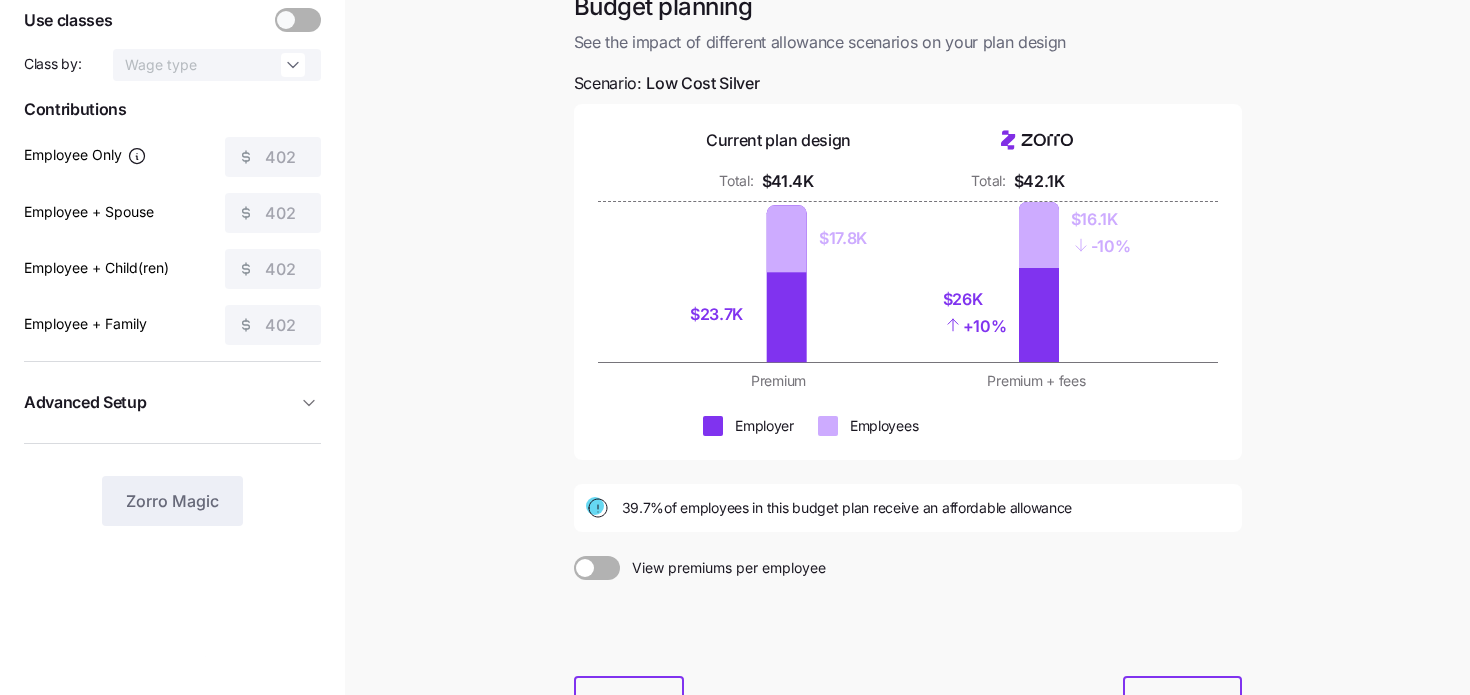 scroll, scrollTop: 208, scrollLeft: 0, axis: vertical 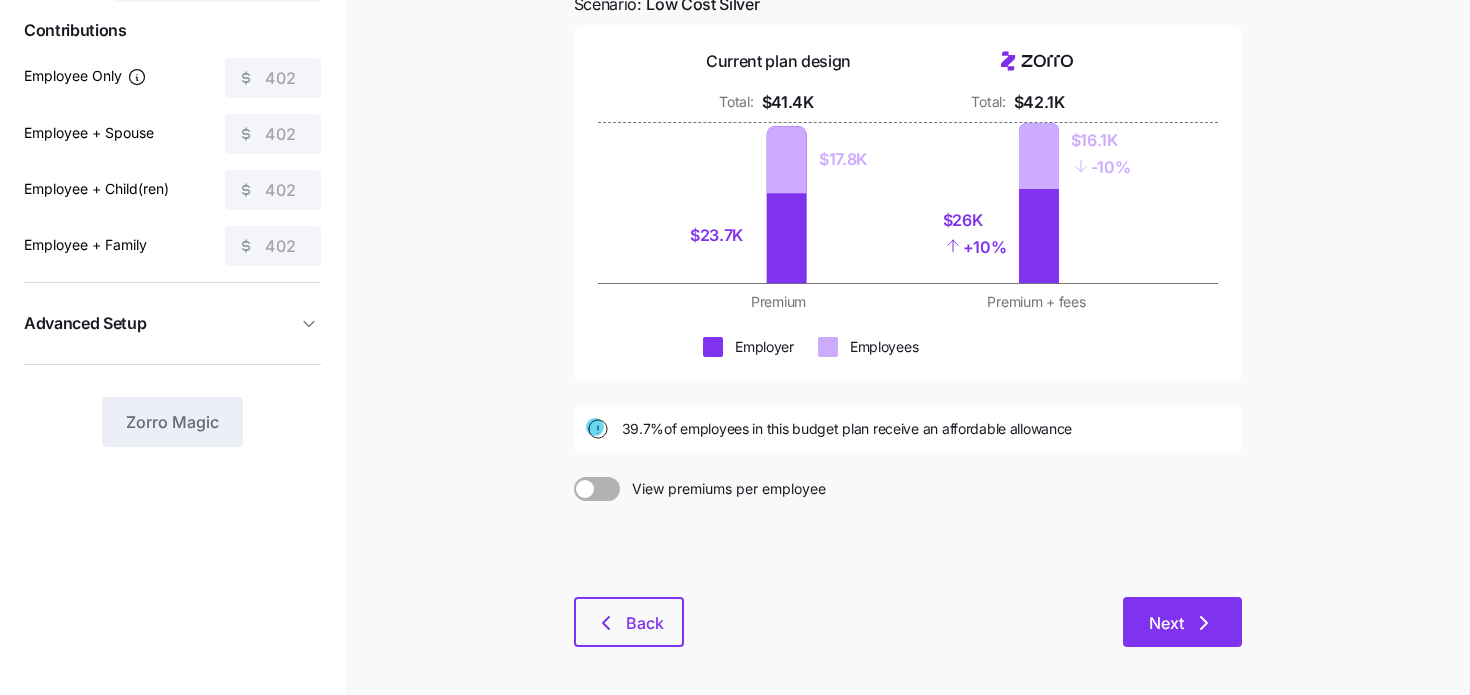 click on "Next" at bounding box center [1166, 623] 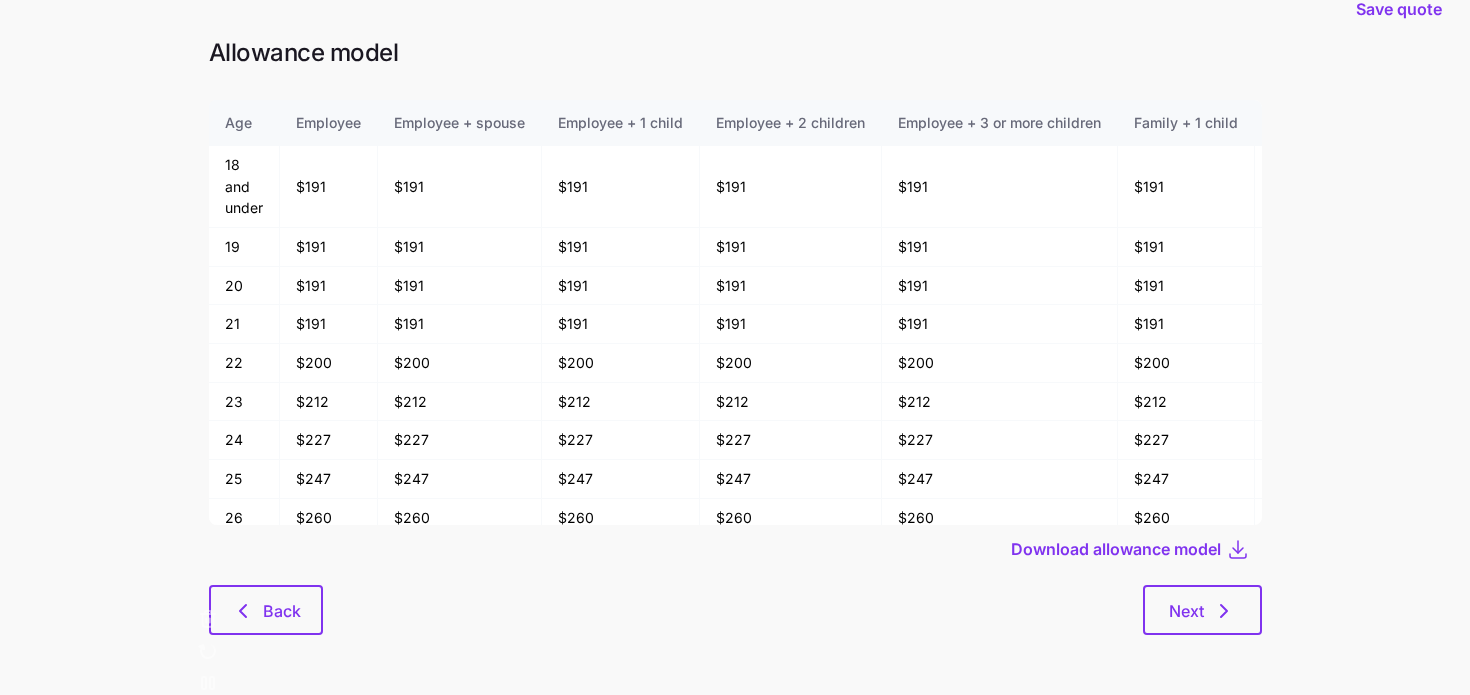 scroll, scrollTop: 0, scrollLeft: 0, axis: both 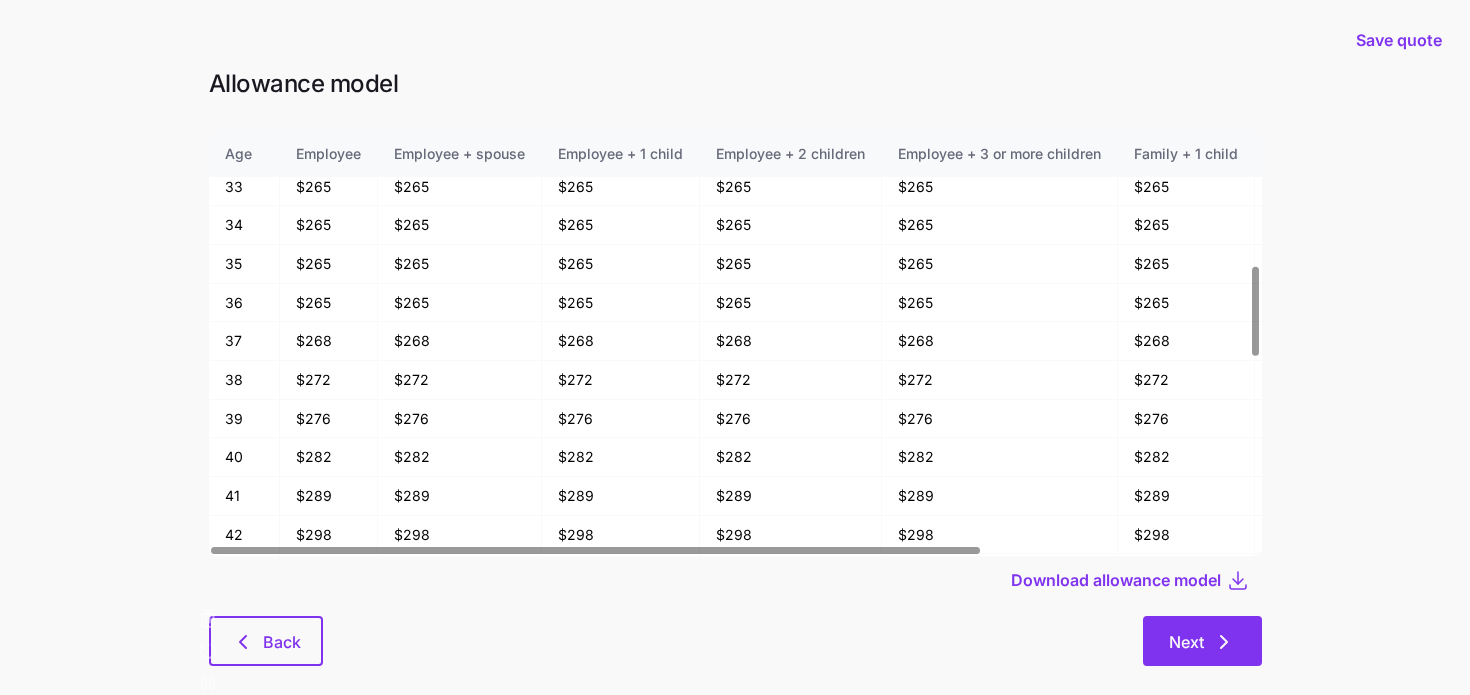click on "Next" at bounding box center [1186, 642] 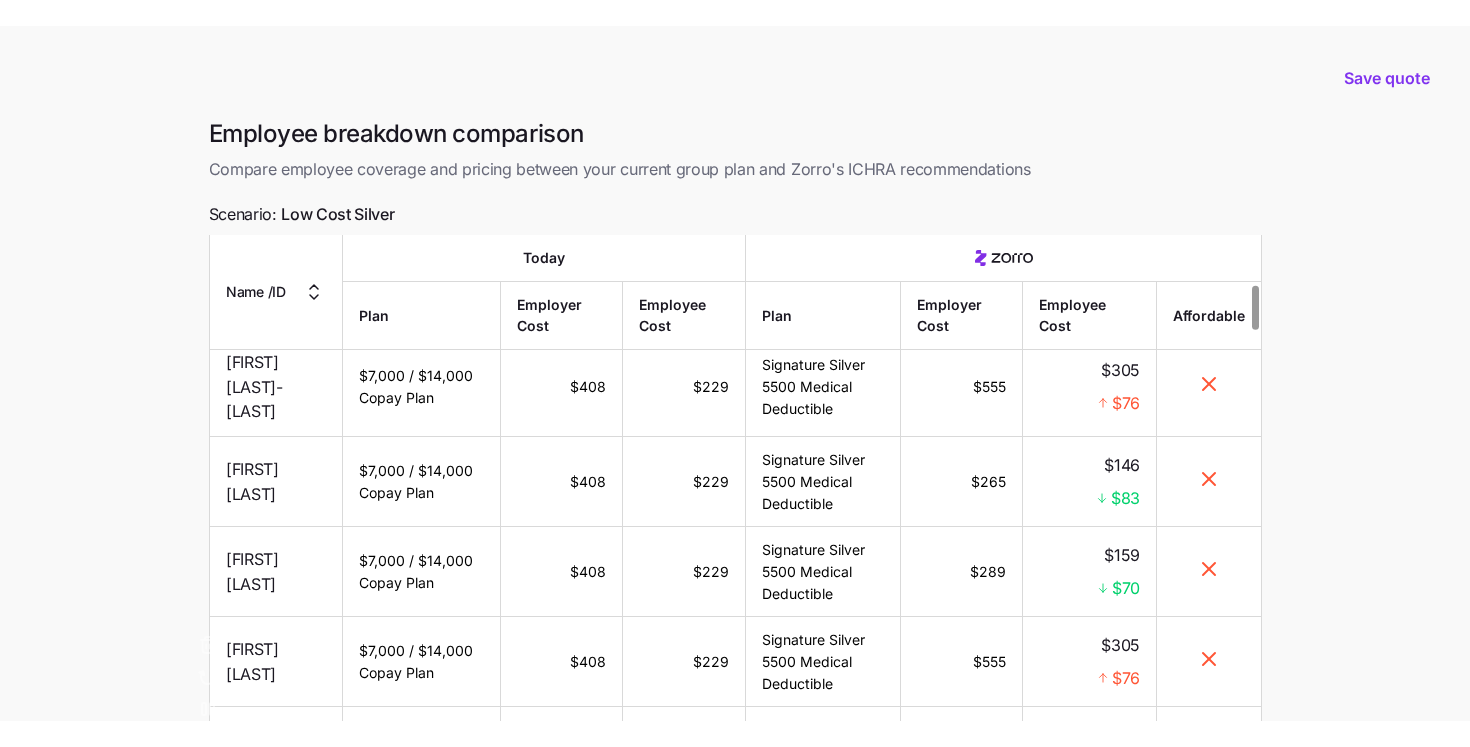 scroll, scrollTop: 691, scrollLeft: 0, axis: vertical 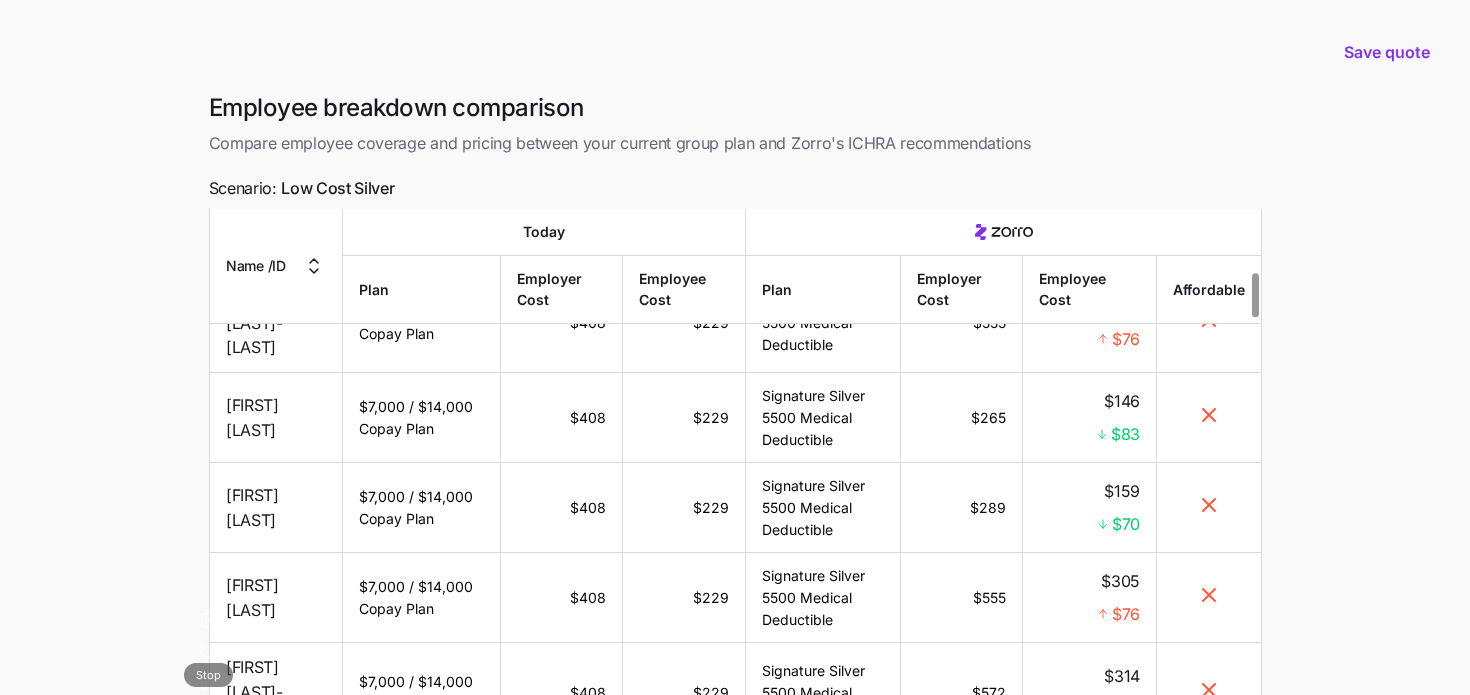 click 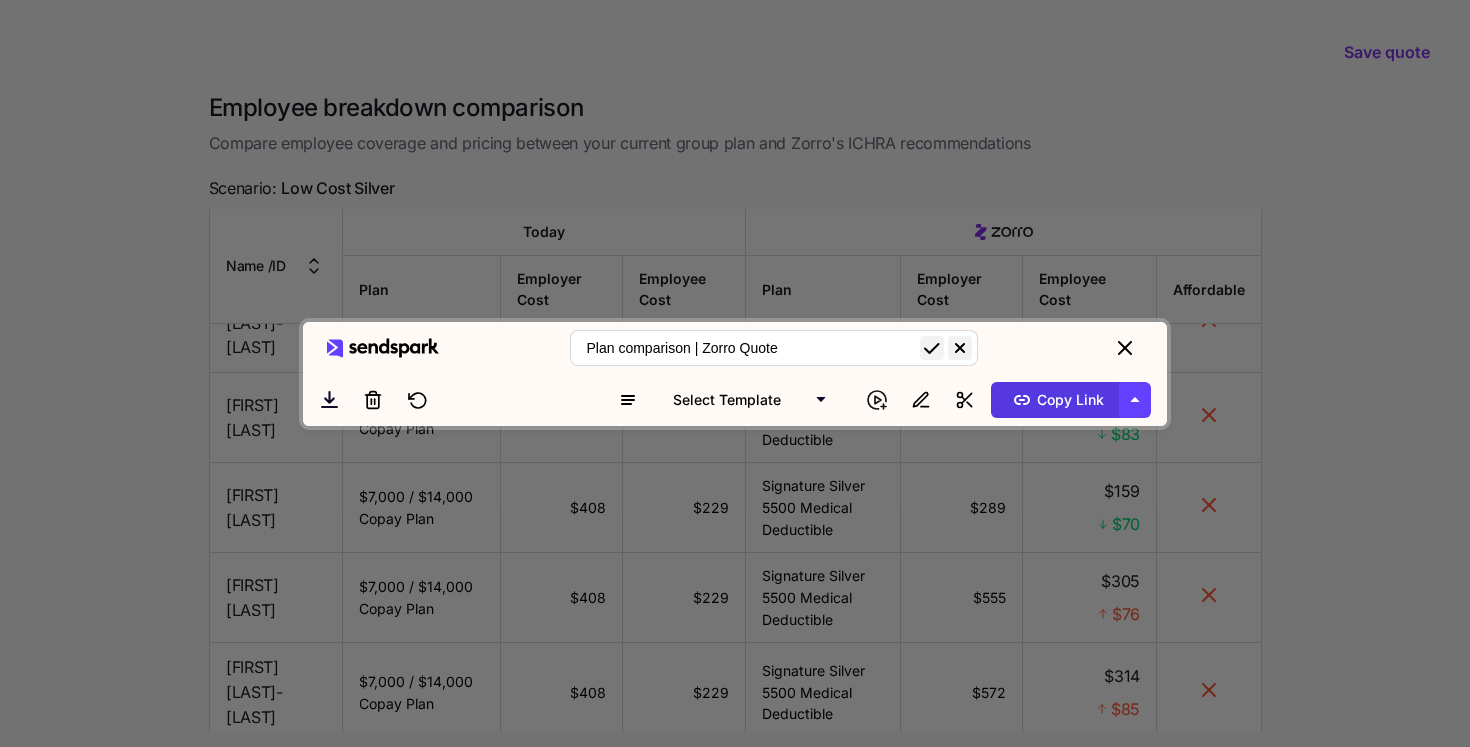 click on "Copy Link" at bounding box center [1055, 400] 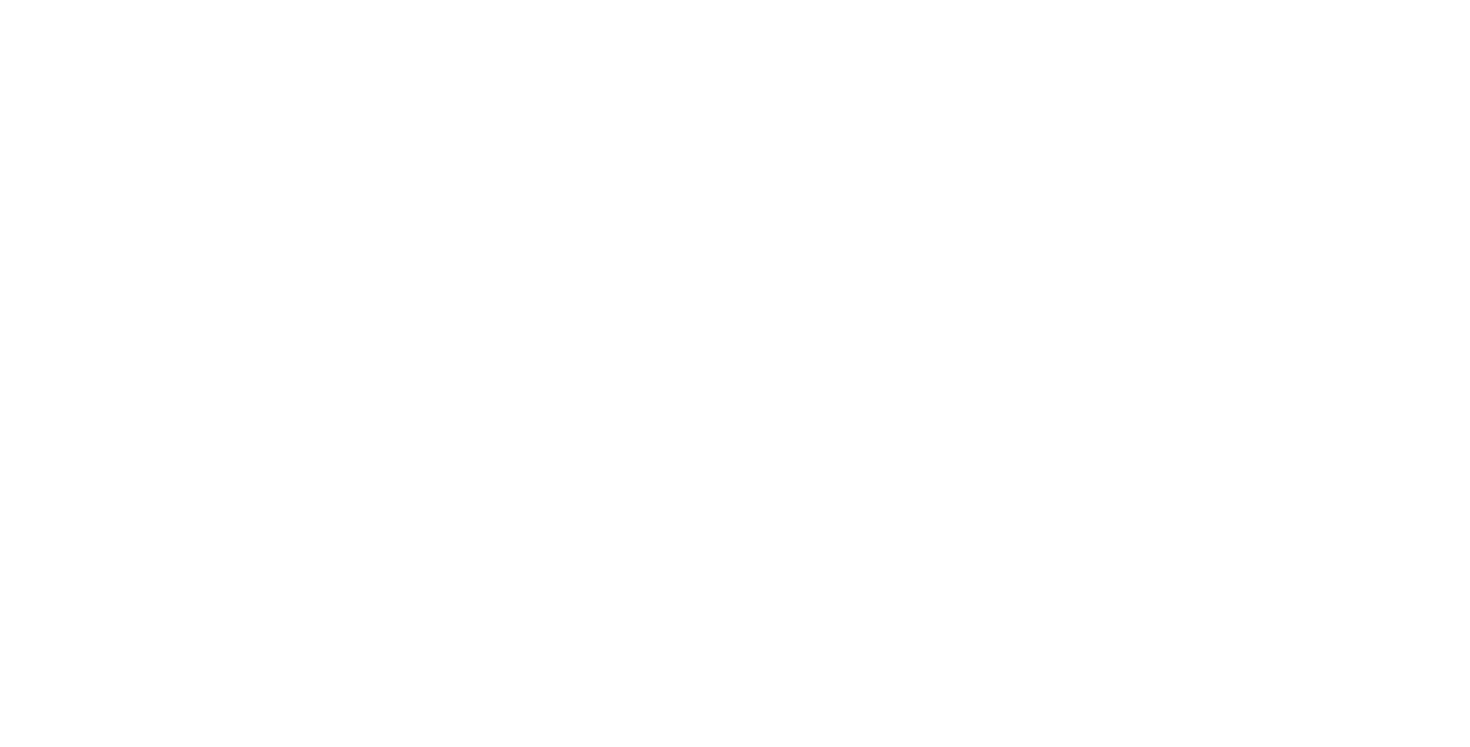 scroll, scrollTop: 0, scrollLeft: 0, axis: both 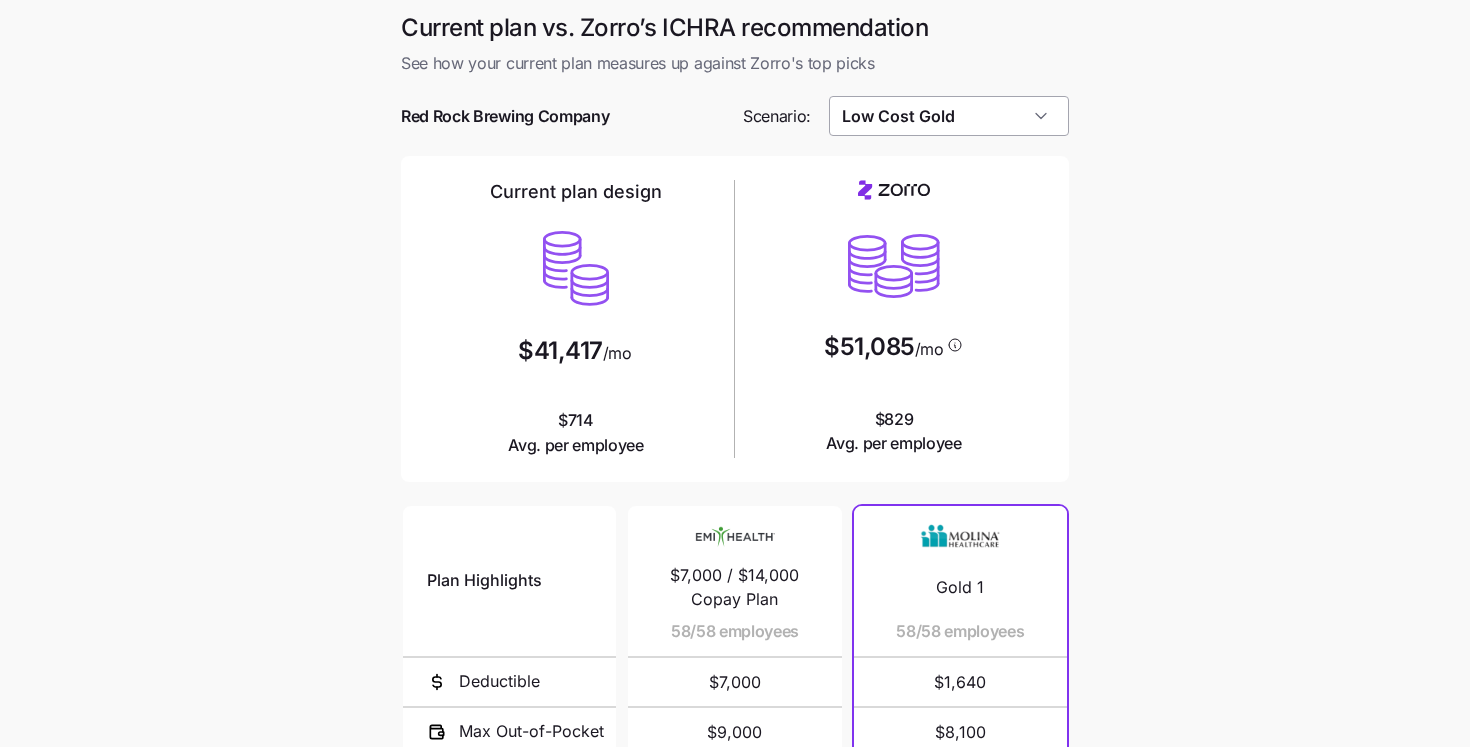 click on "Low Cost Gold" at bounding box center [949, 116] 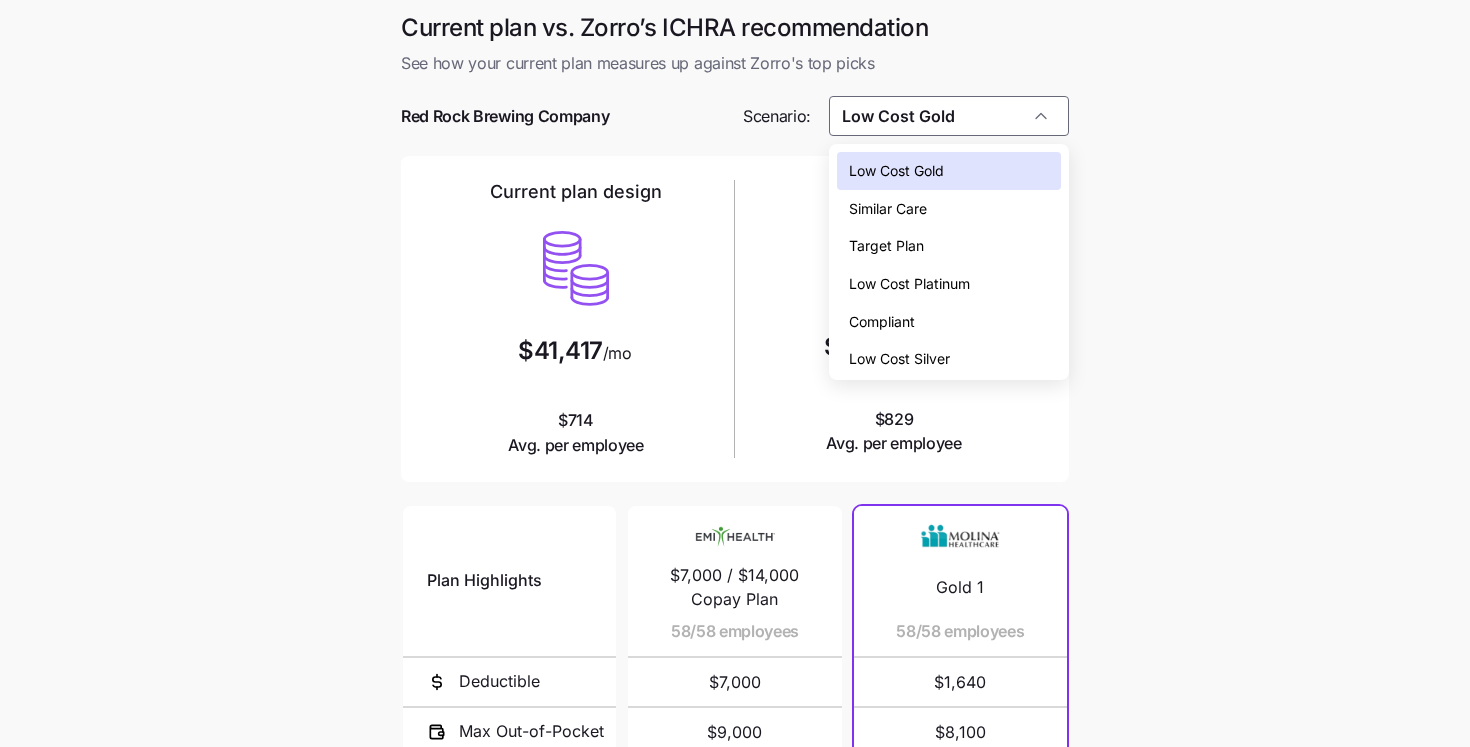 click on "Low Cost Gold Similar Care Target Plan Low Cost Platinum Compliant Low Cost Silver" at bounding box center (949, 262) 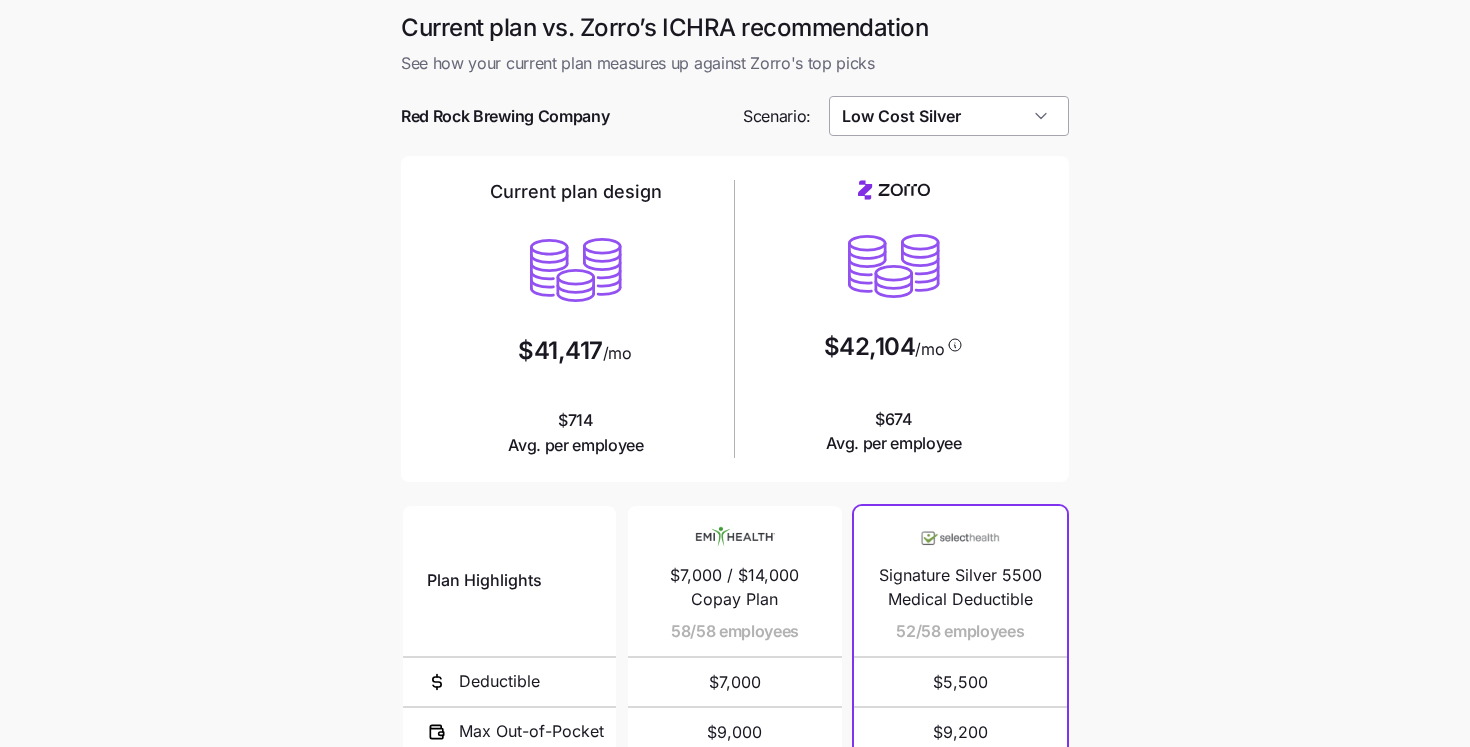 click on "Low Cost Silver" at bounding box center (949, 116) 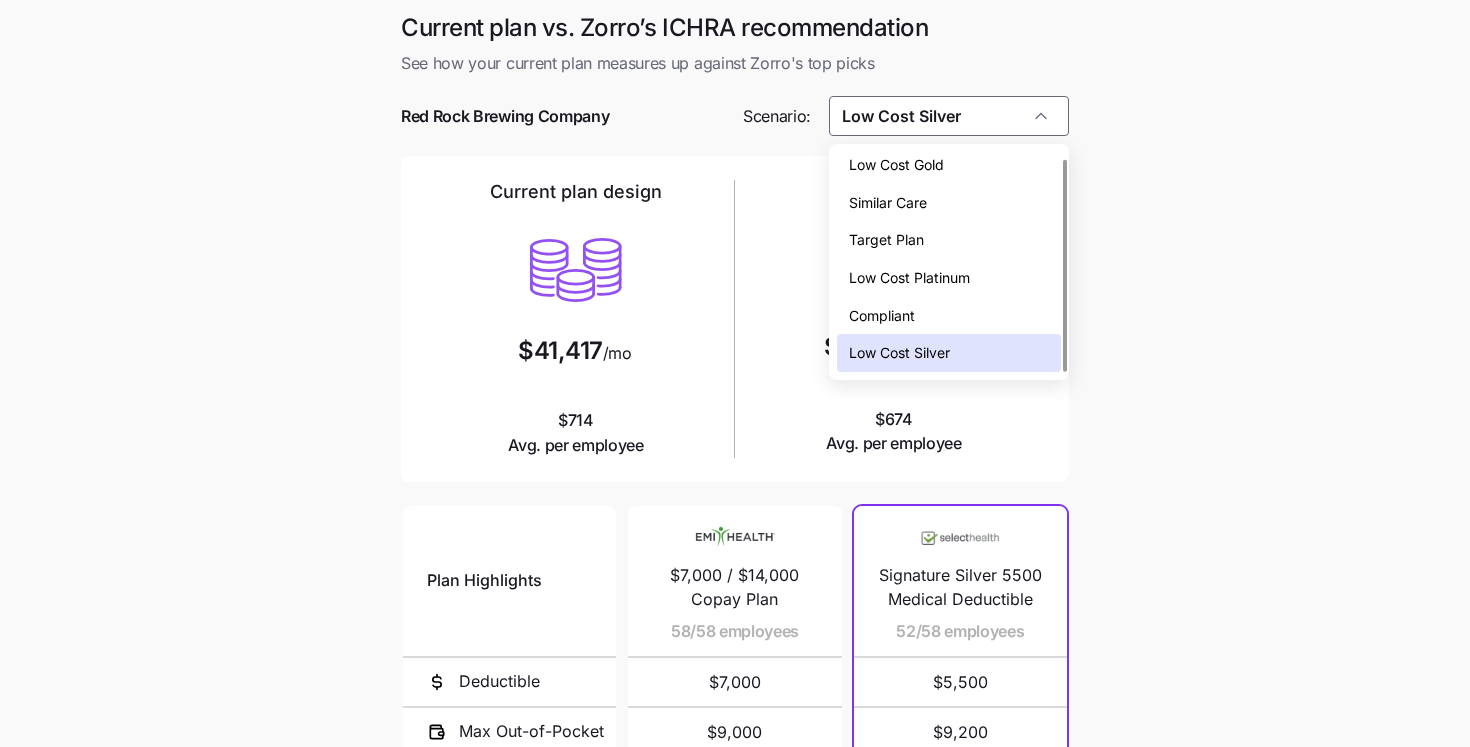 click on "Compliant" at bounding box center (882, 316) 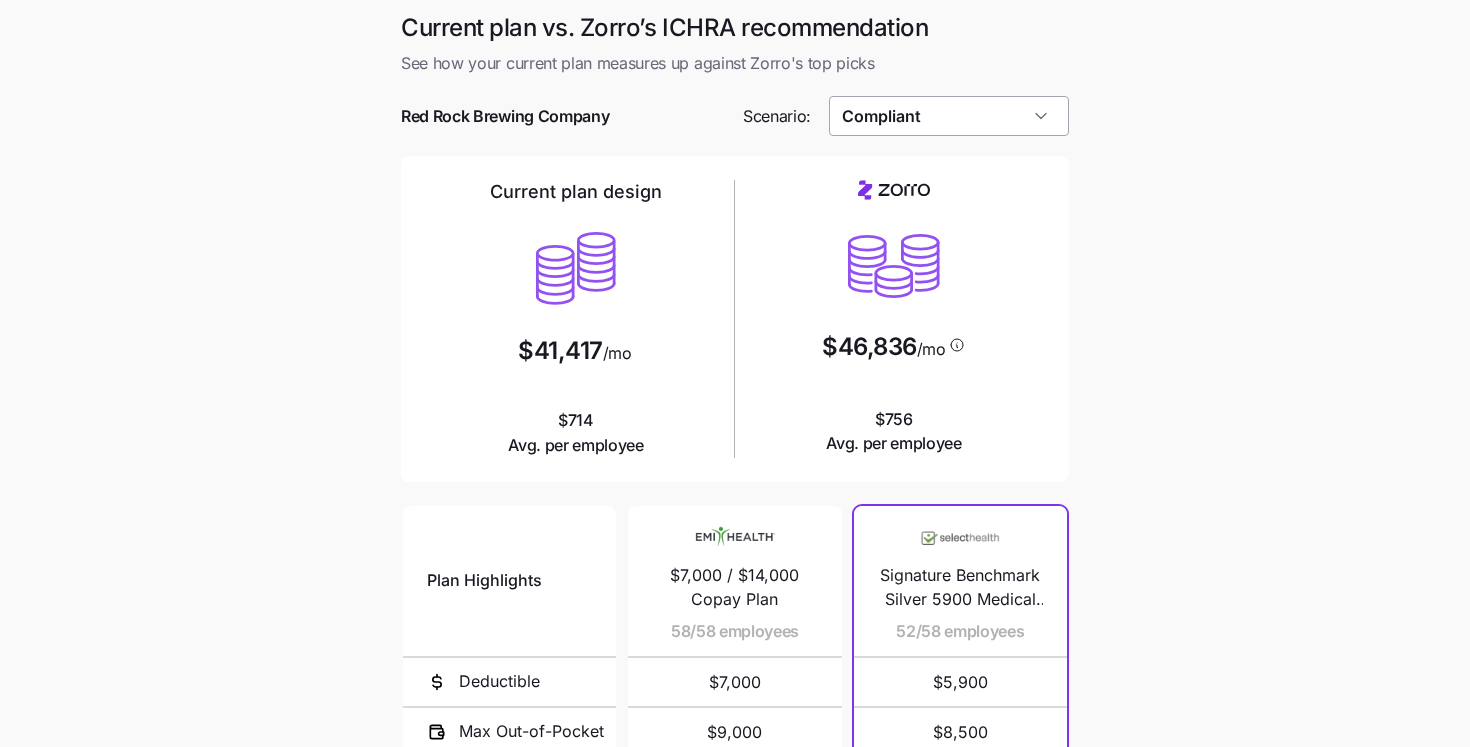 click on "Compliant" at bounding box center [949, 116] 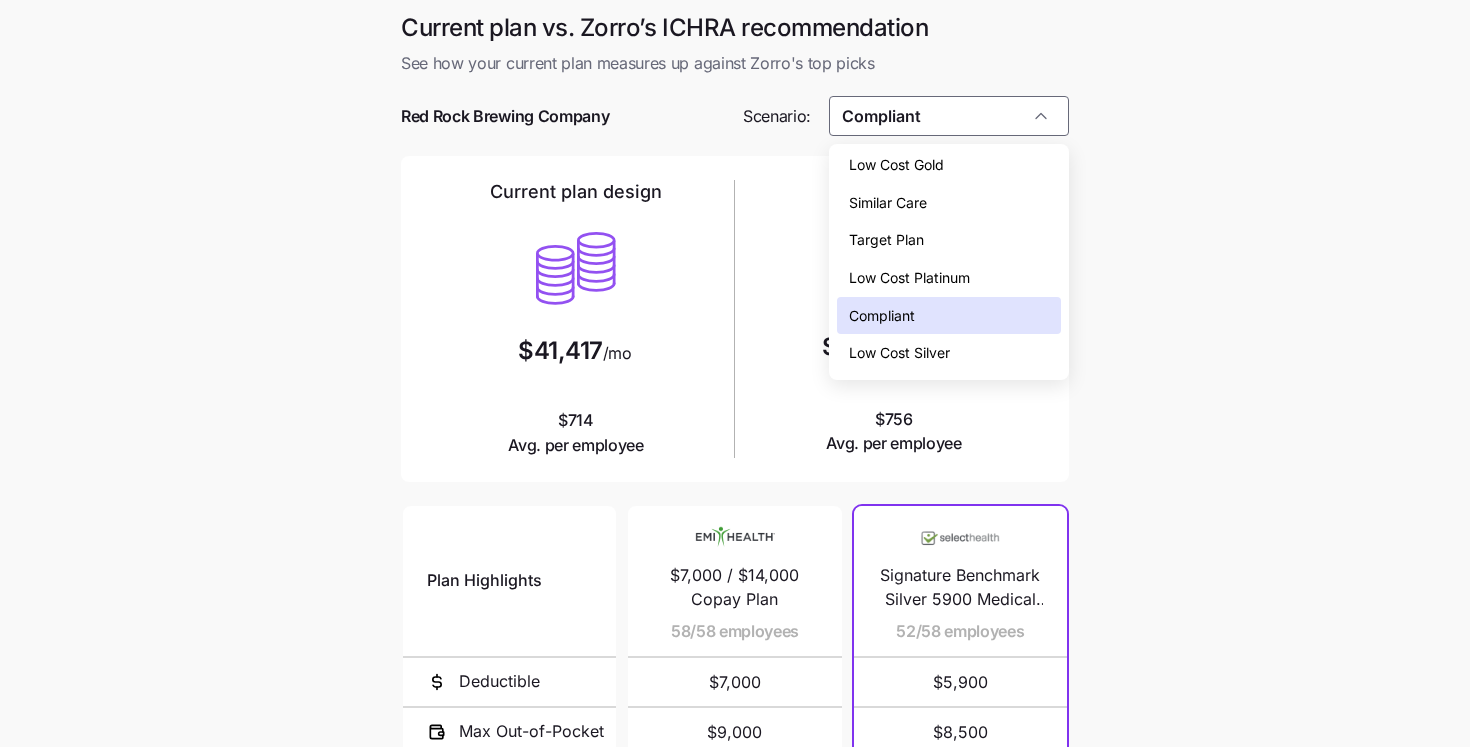 scroll, scrollTop: 146, scrollLeft: 0, axis: vertical 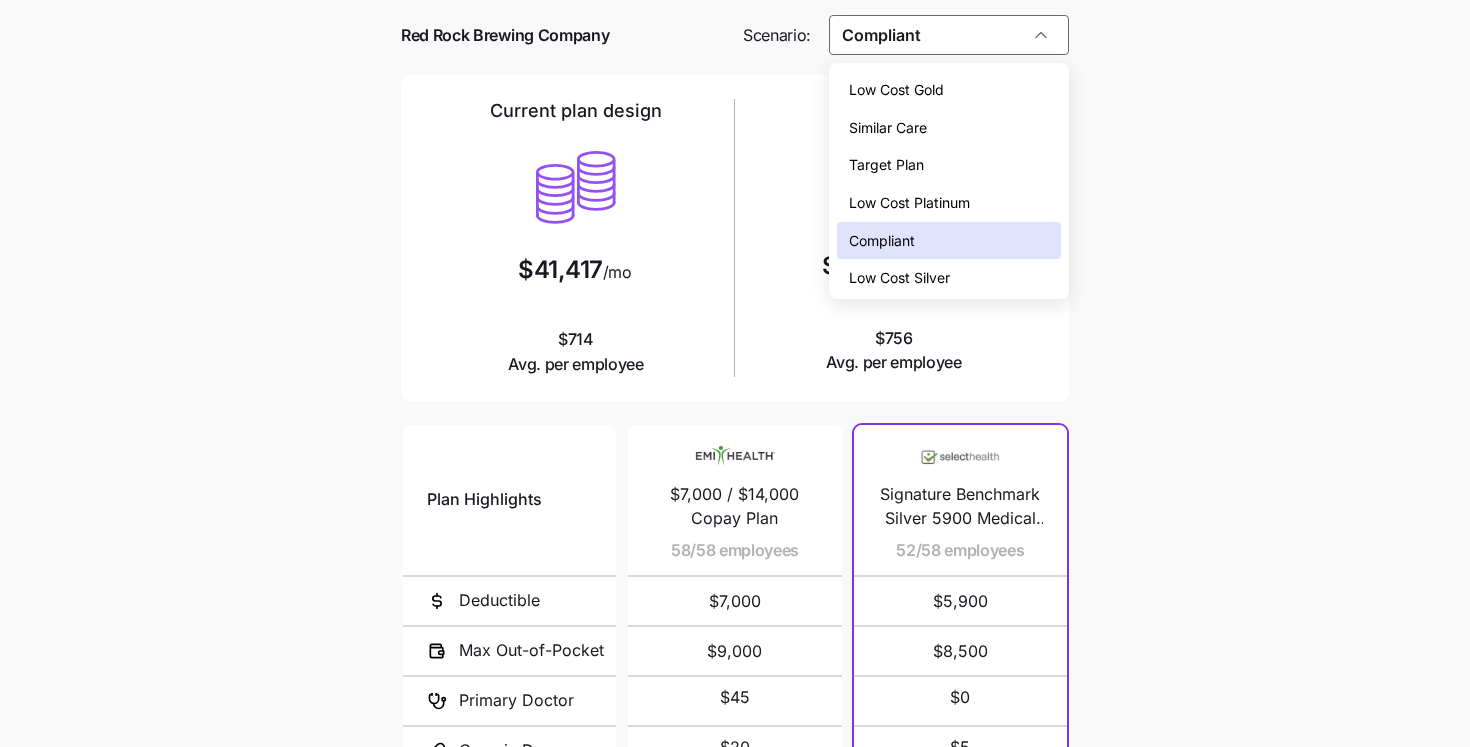 click on "Similar Care" at bounding box center (888, 128) 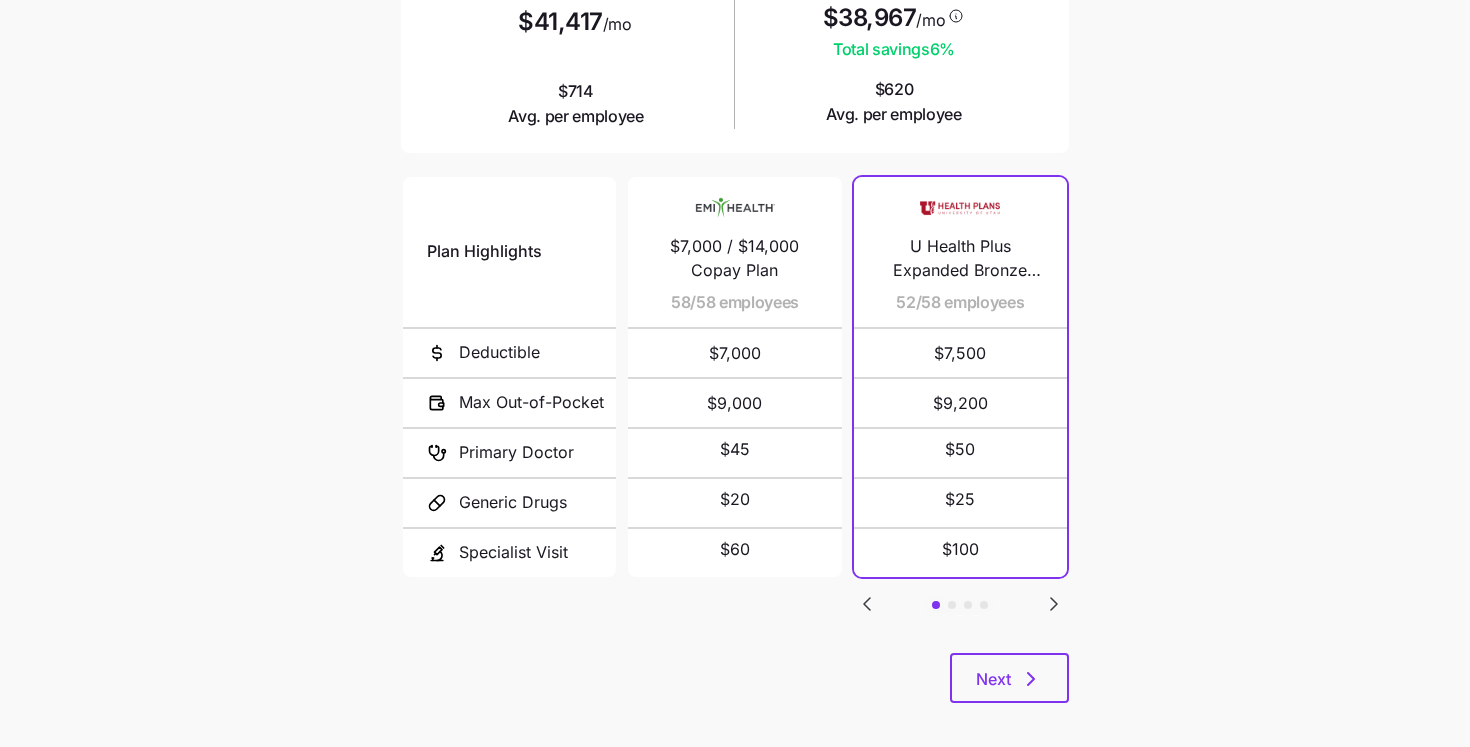 scroll, scrollTop: 97, scrollLeft: 0, axis: vertical 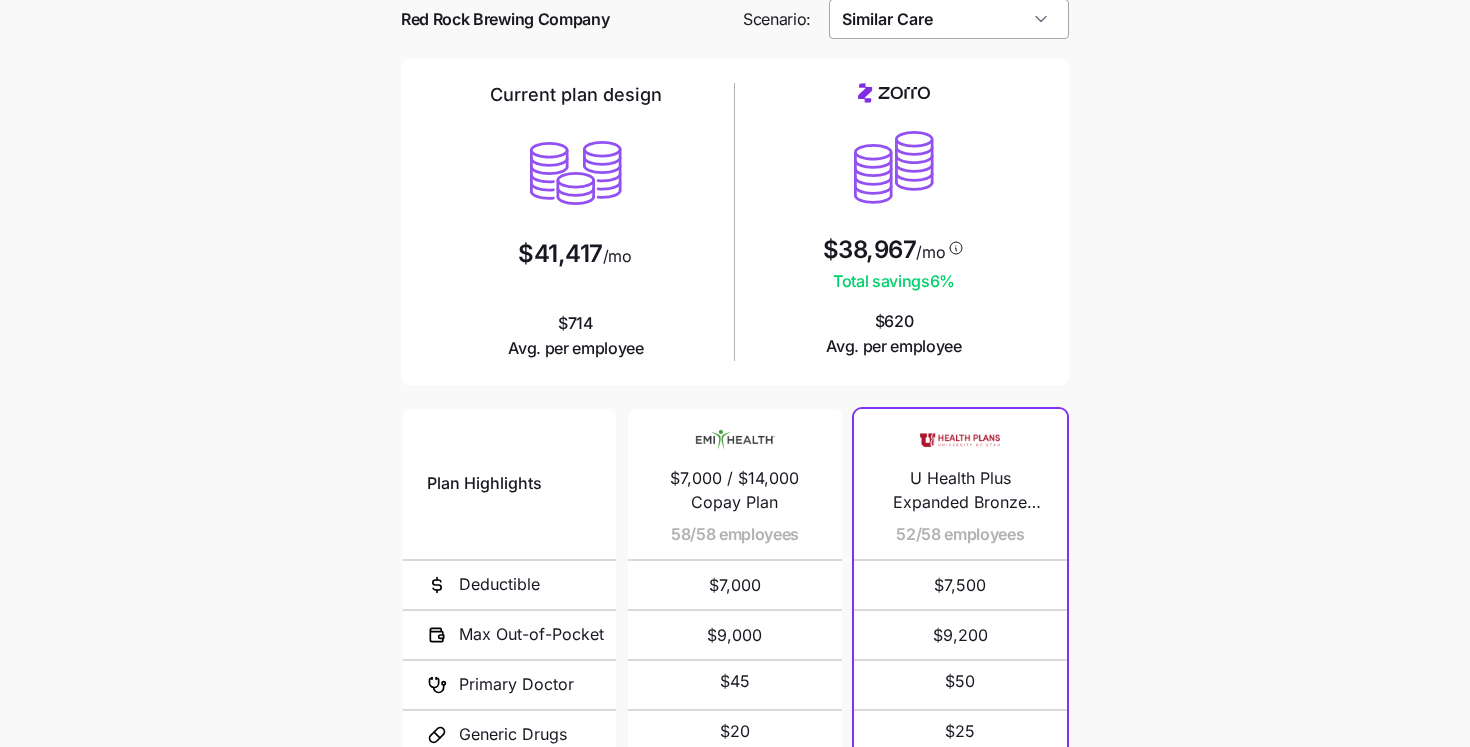 click on "Similar Care" at bounding box center [949, 19] 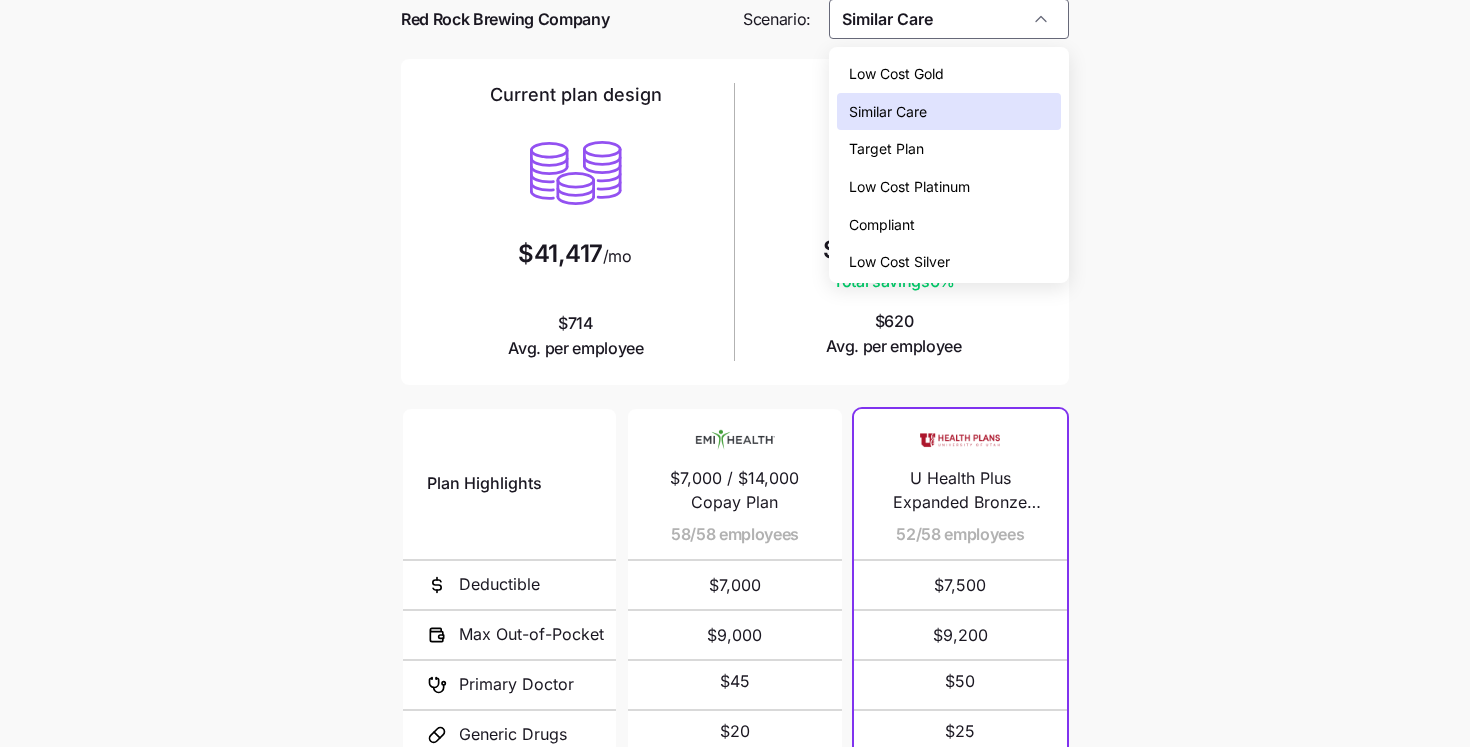 click on "Low Cost Gold" at bounding box center [896, 74] 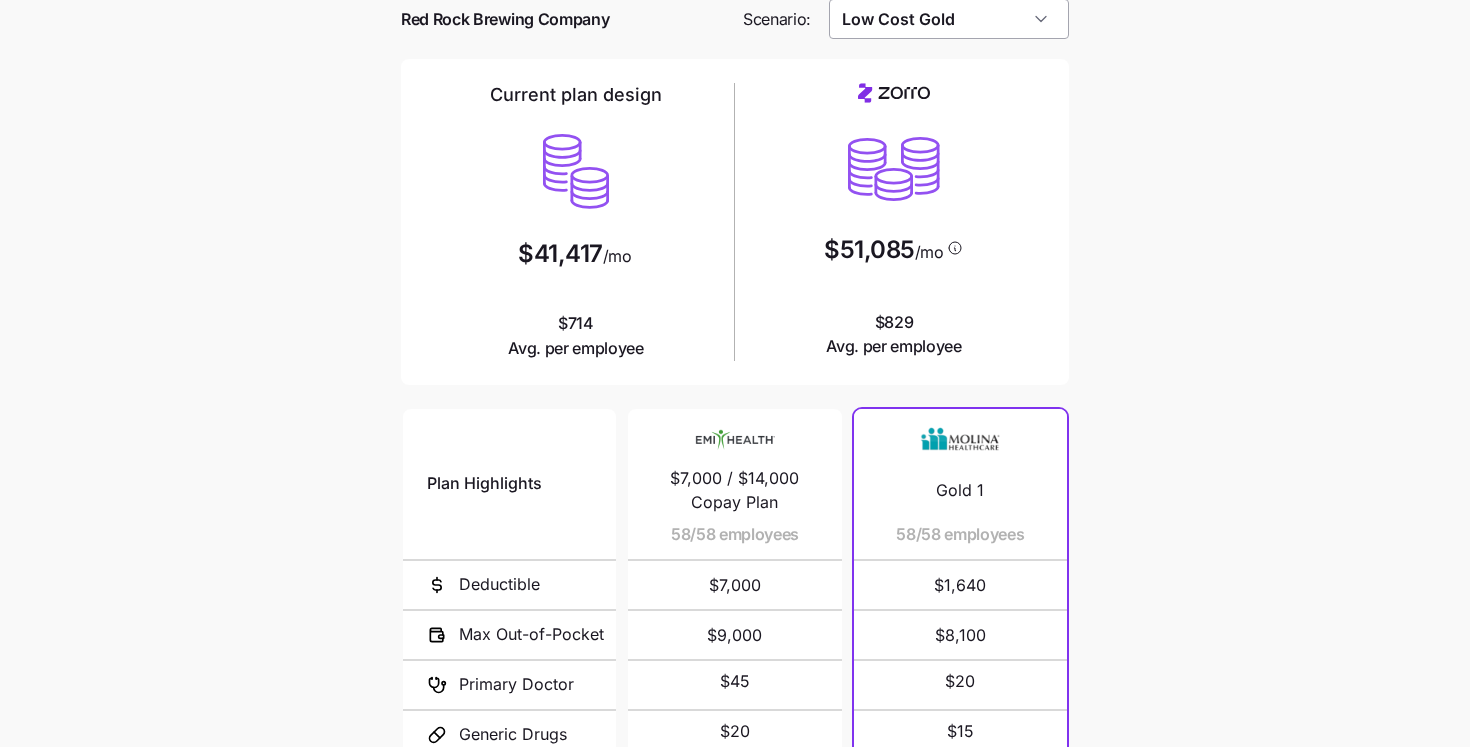 click on "Low Cost Gold" at bounding box center (949, 19) 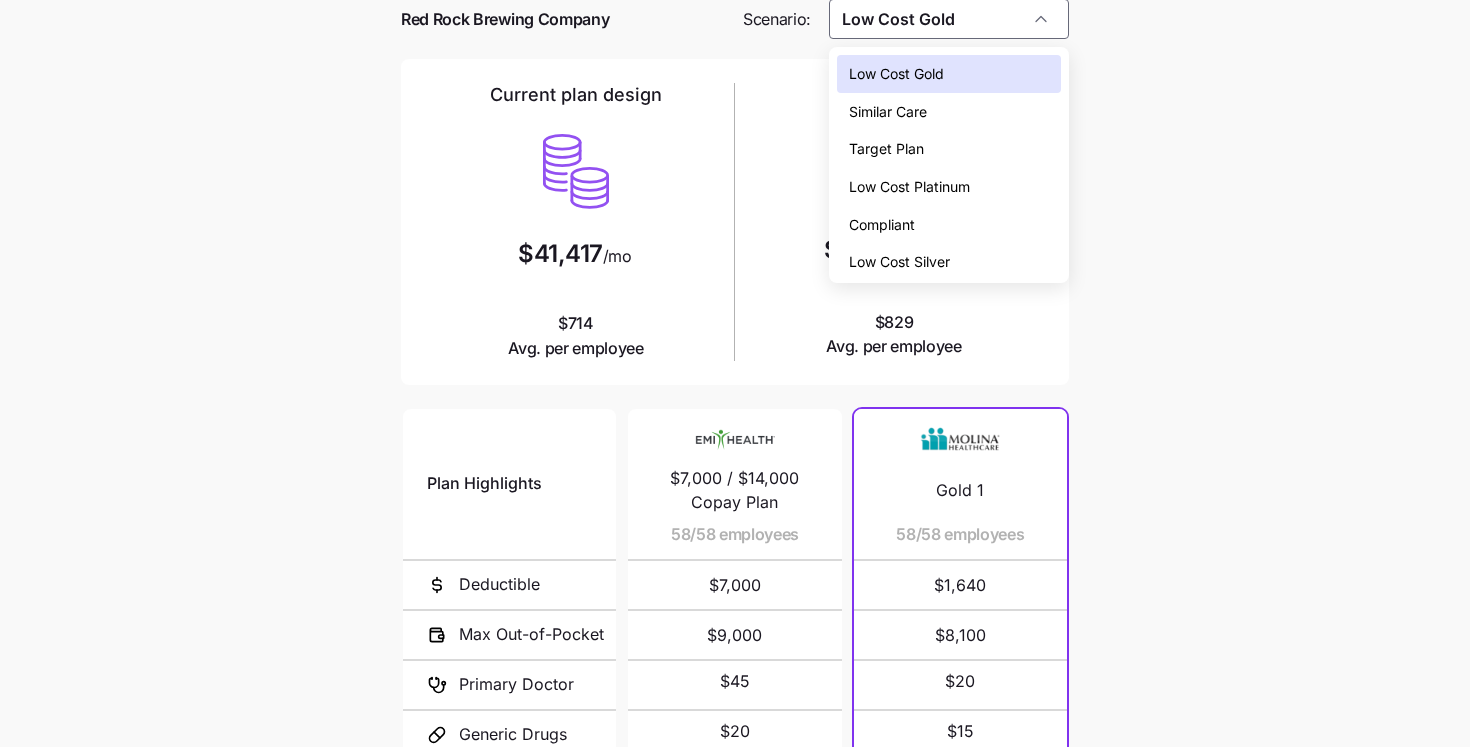 click on "Target Plan" at bounding box center [886, 149] 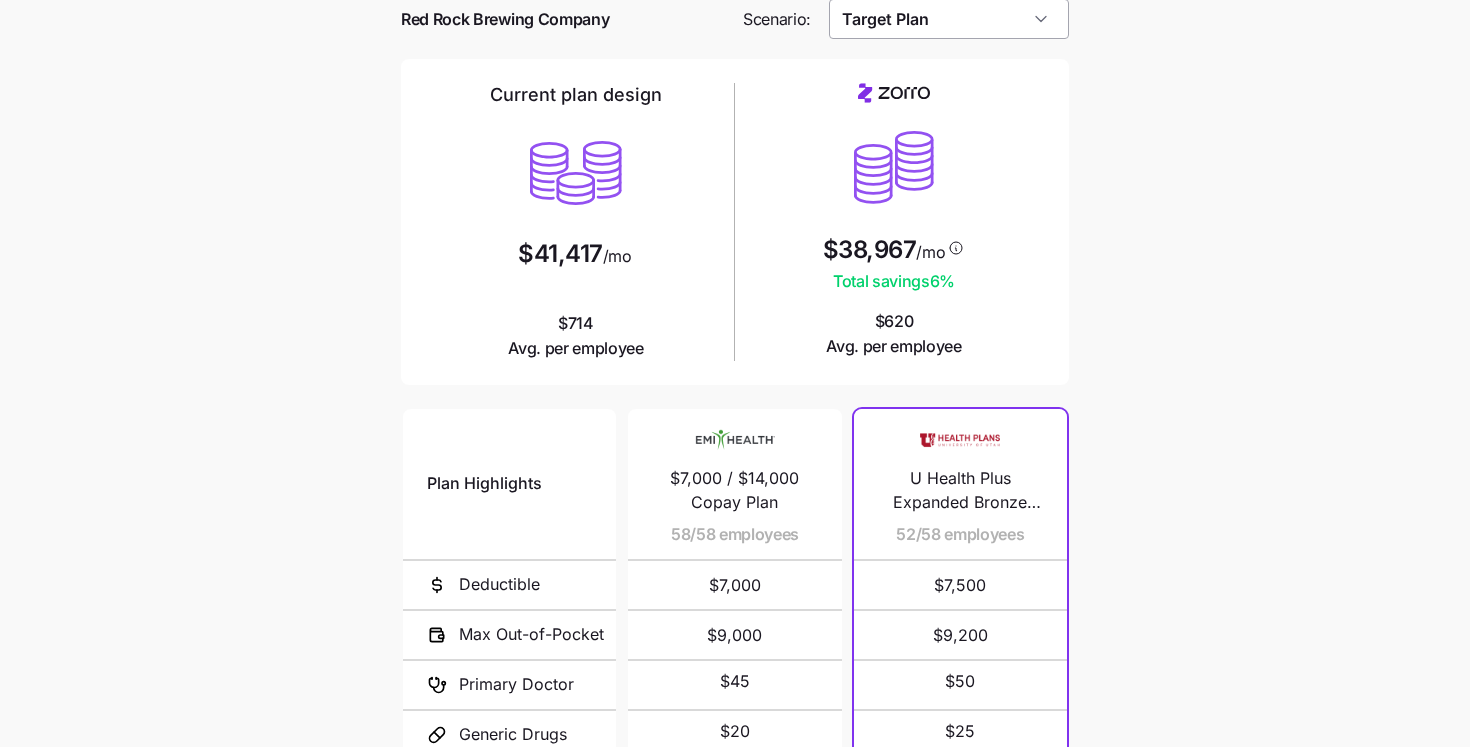 click on "Target Plan" at bounding box center [949, 19] 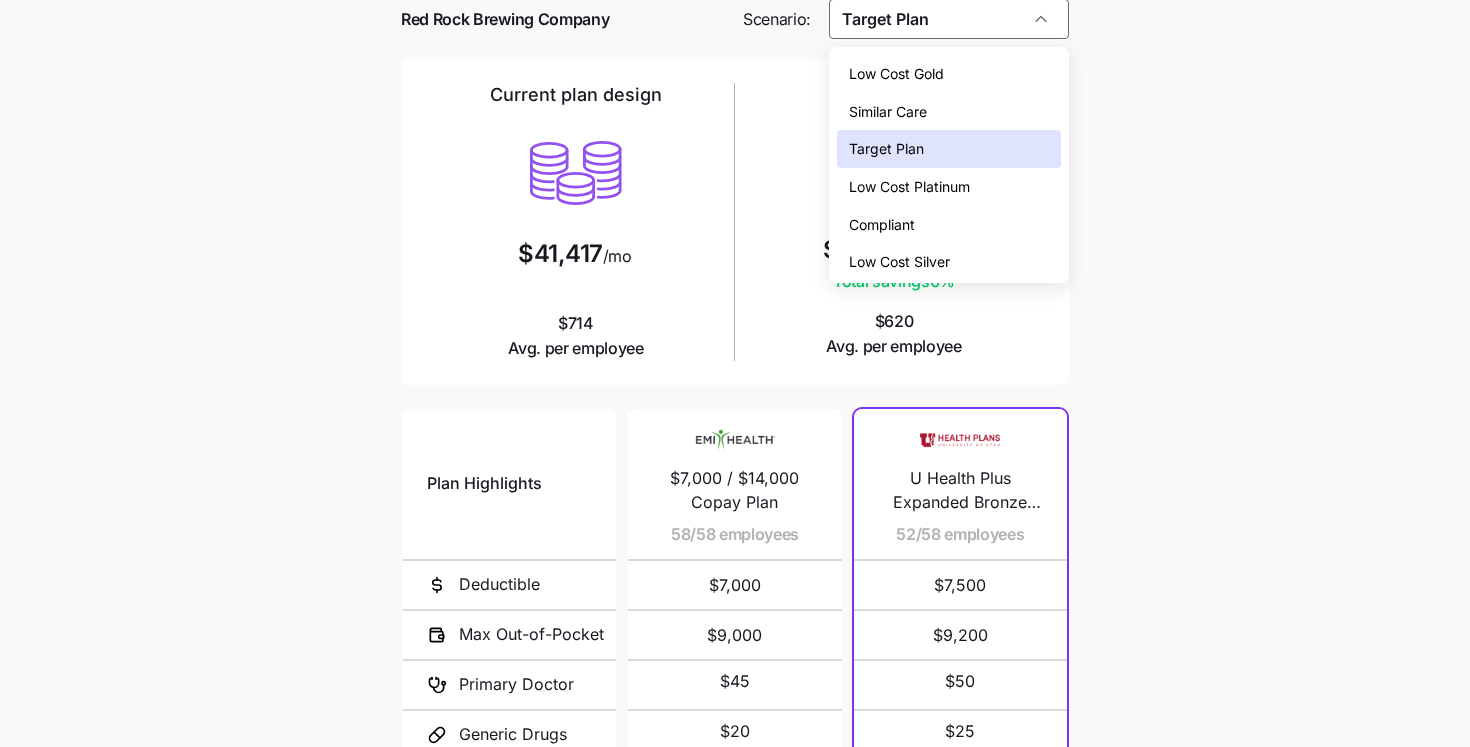 click on "Low Cost Platinum" at bounding box center [909, 187] 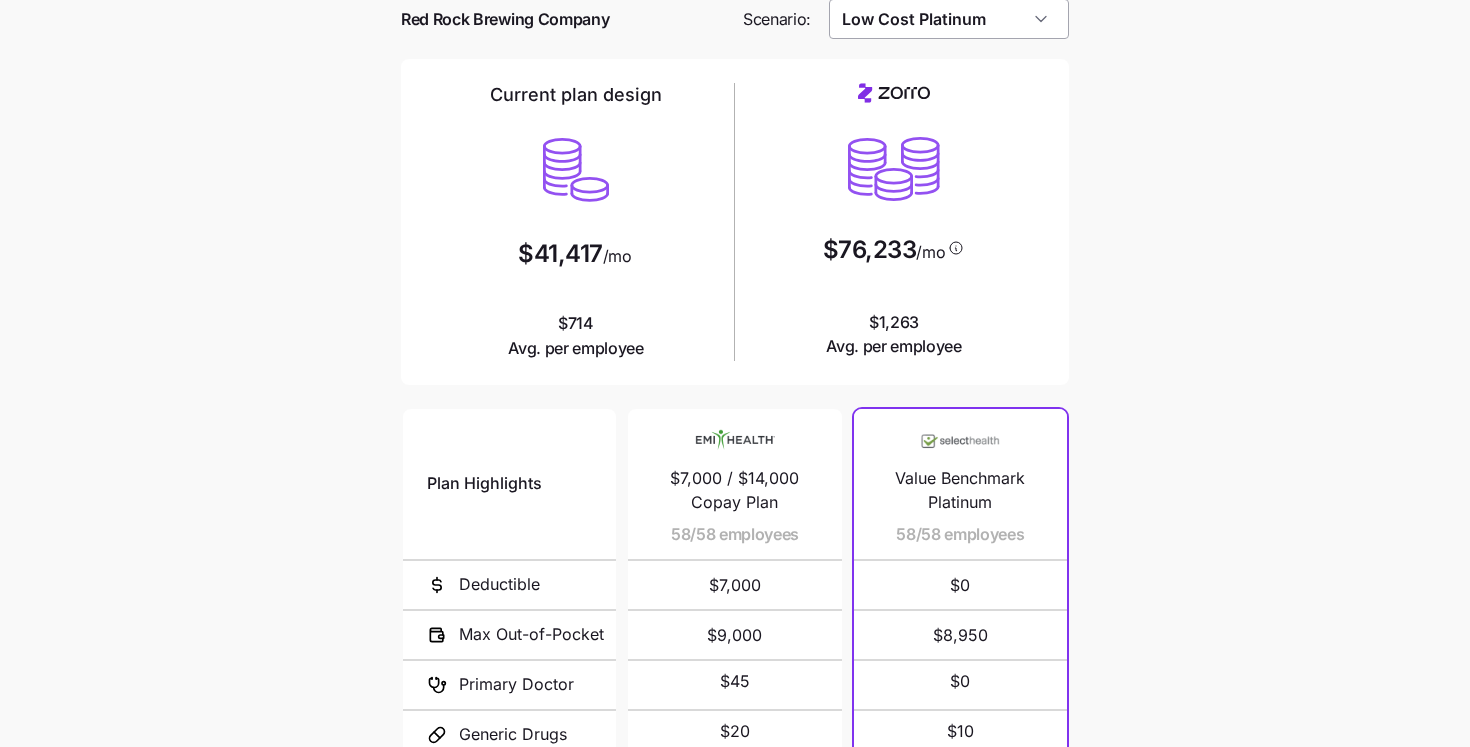 click on "Low Cost Platinum" at bounding box center [949, 19] 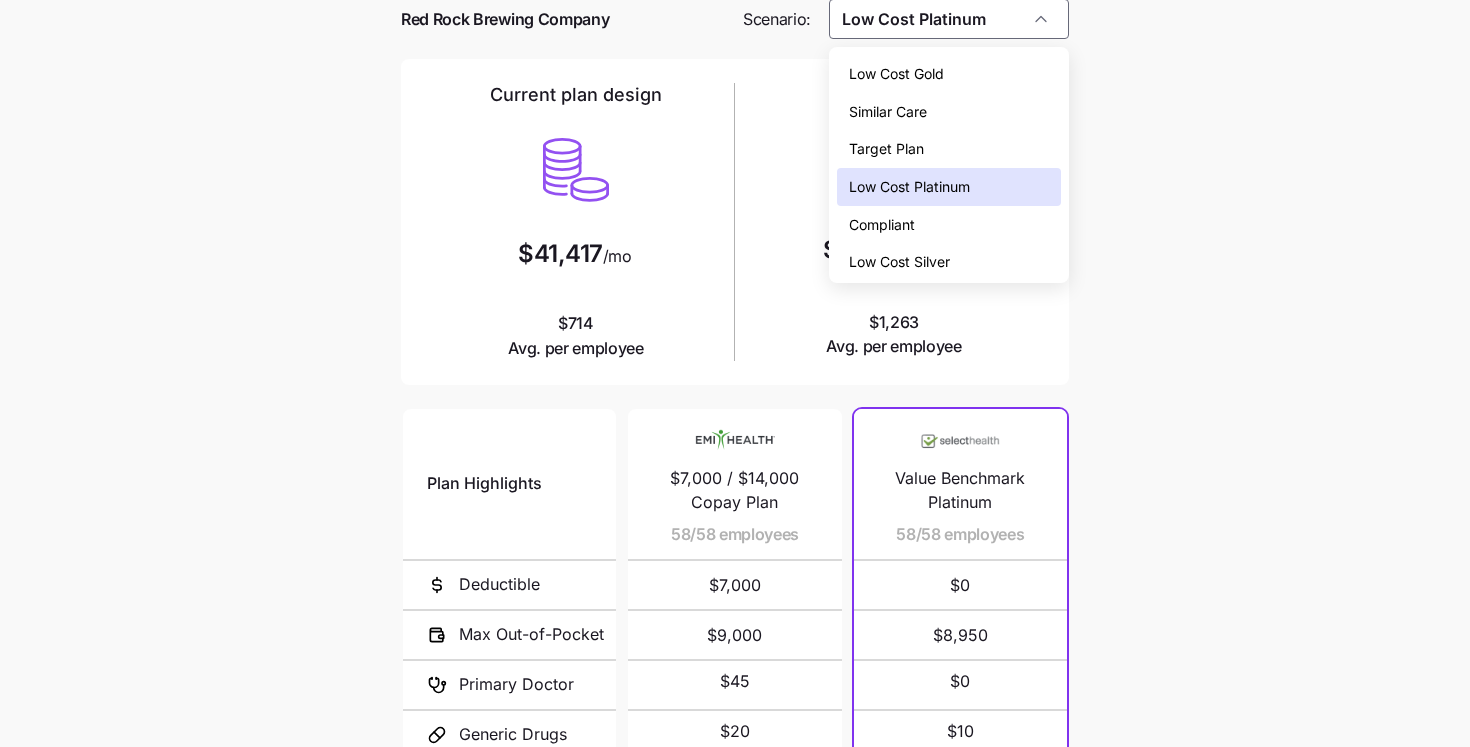 click on "Target Plan" at bounding box center [886, 149] 